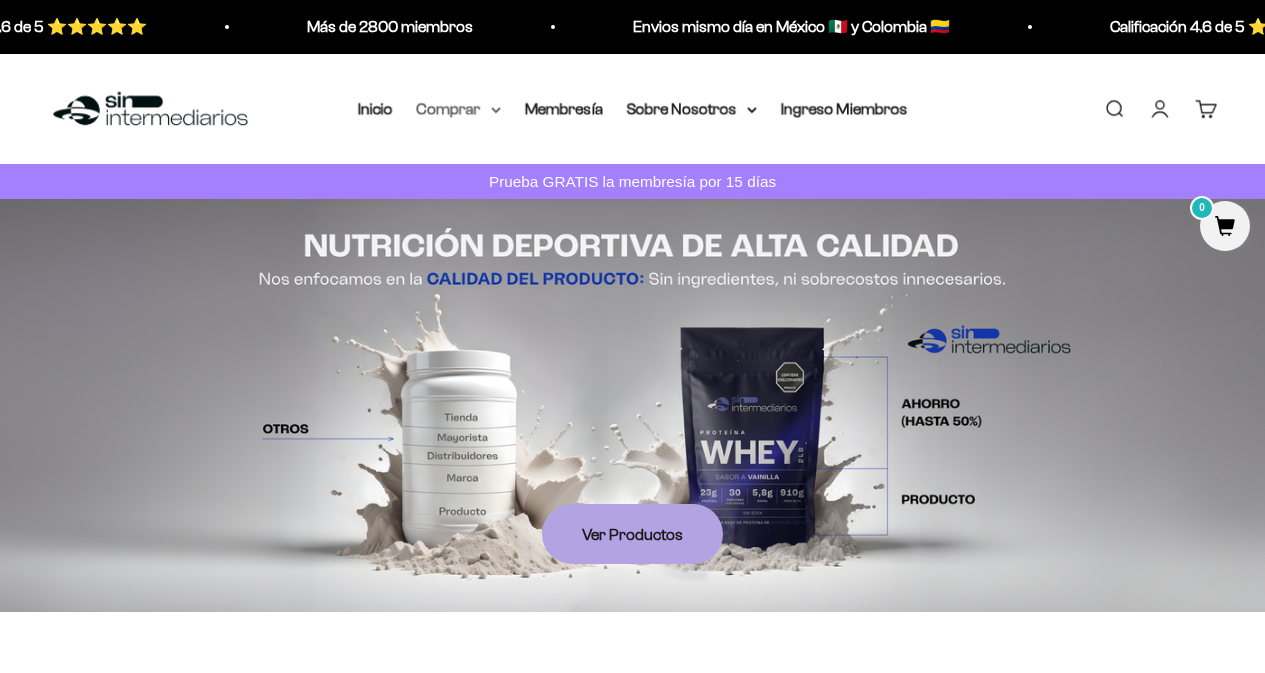 scroll, scrollTop: 0, scrollLeft: 0, axis: both 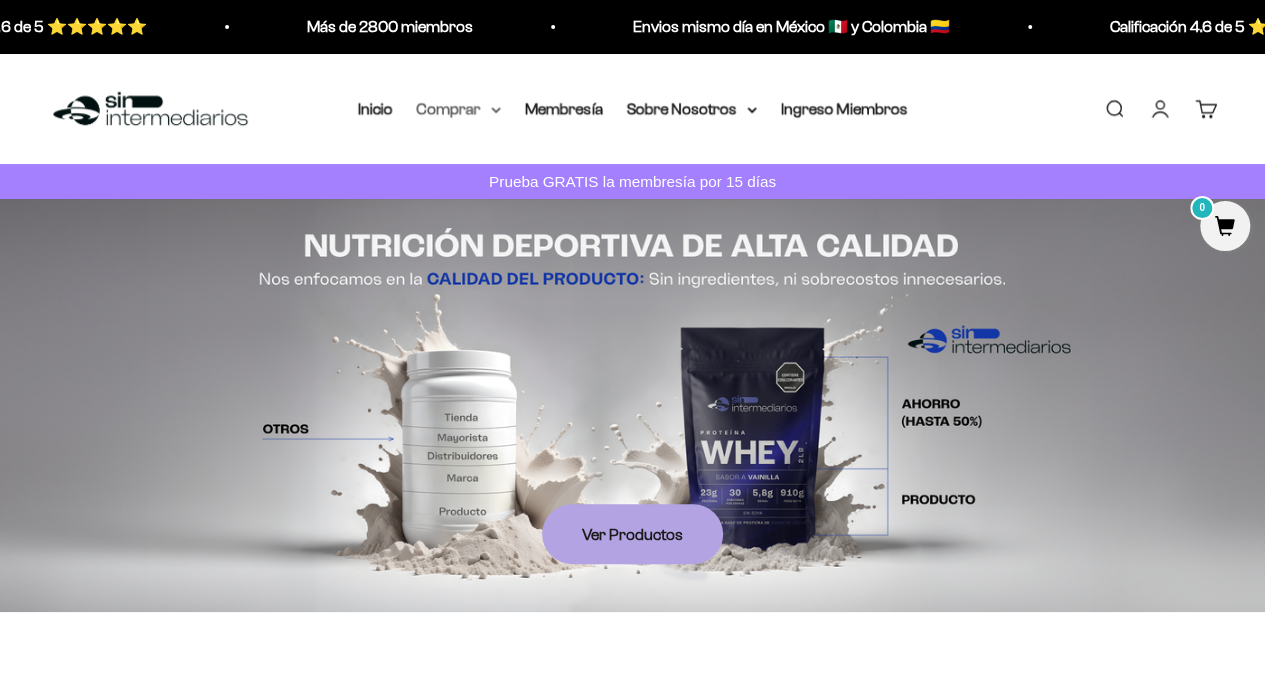 click 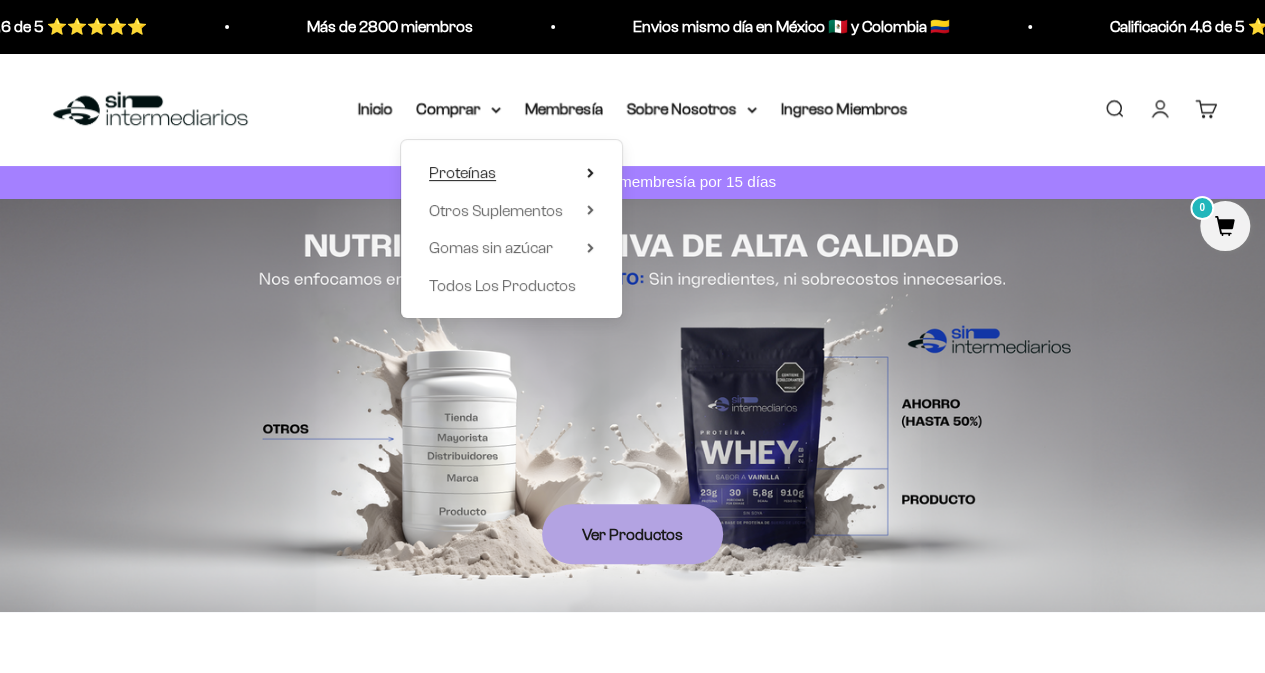 click 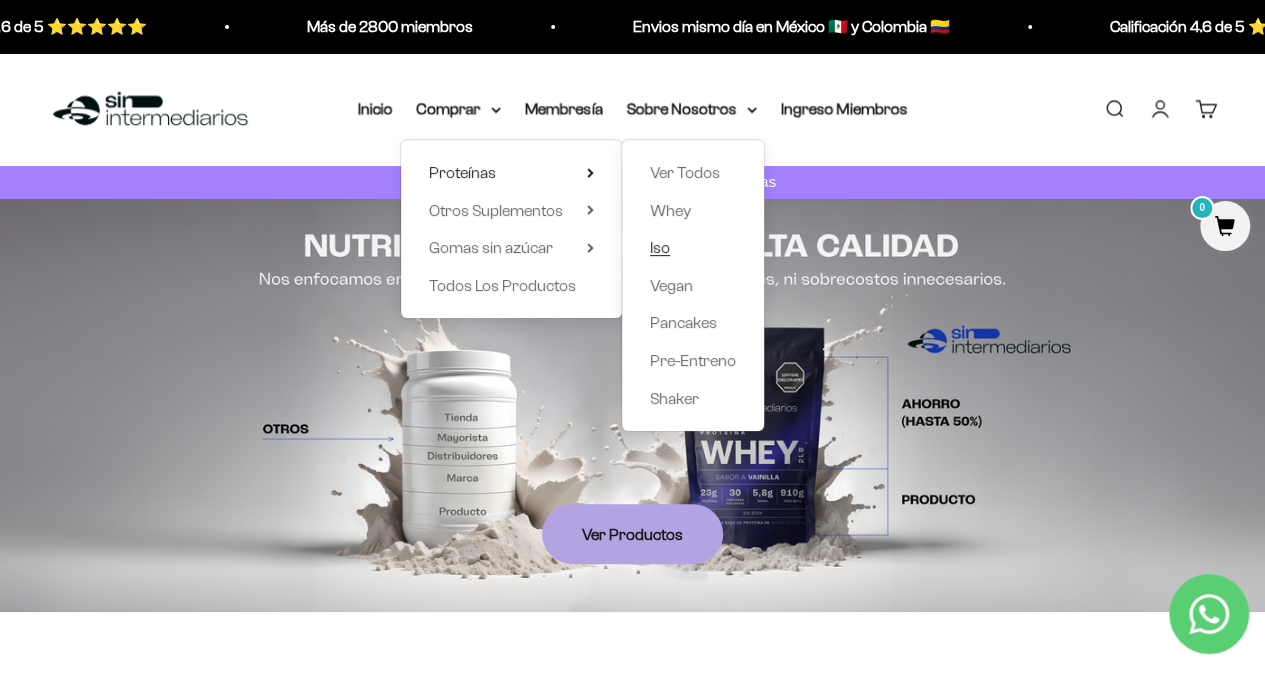 click on "Iso" at bounding box center (660, 247) 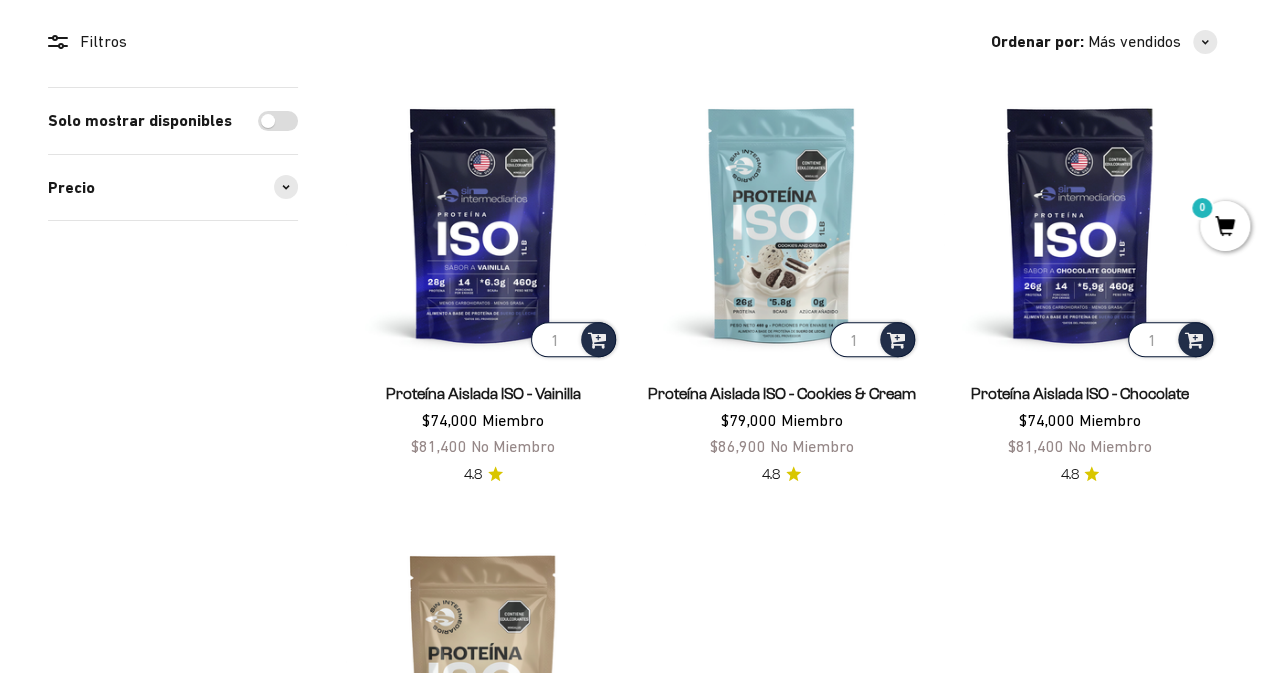 scroll, scrollTop: 300, scrollLeft: 0, axis: vertical 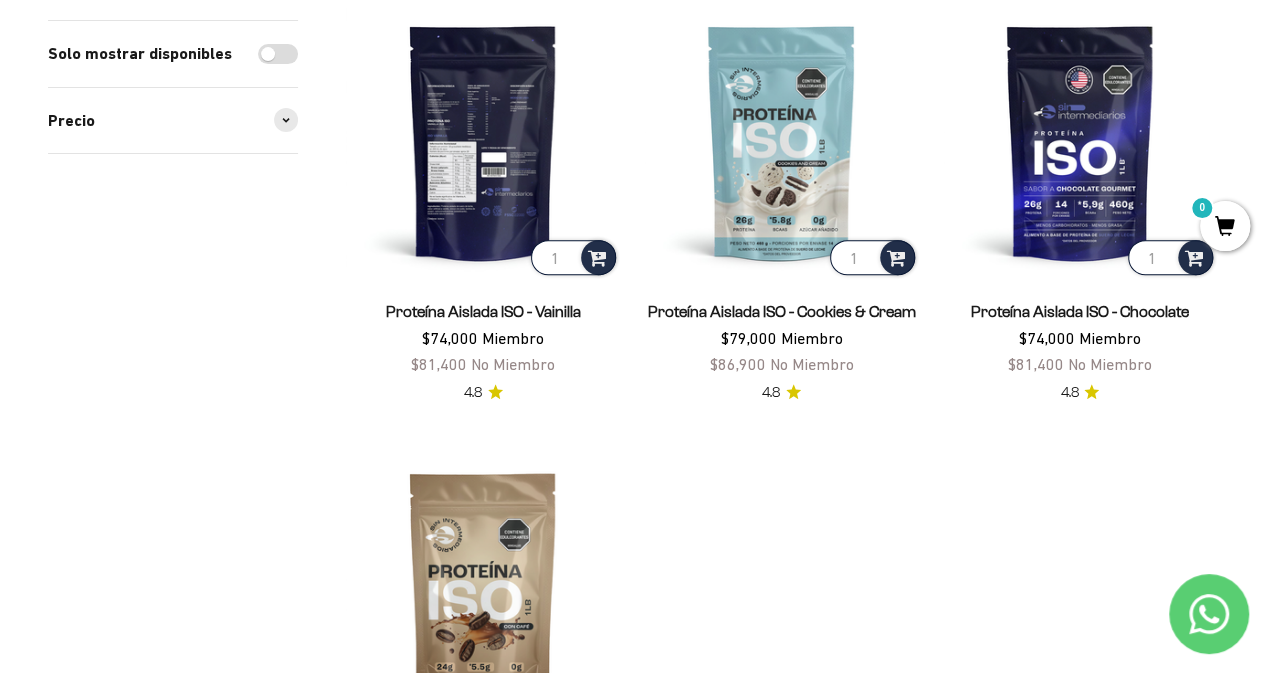click at bounding box center [483, 142] 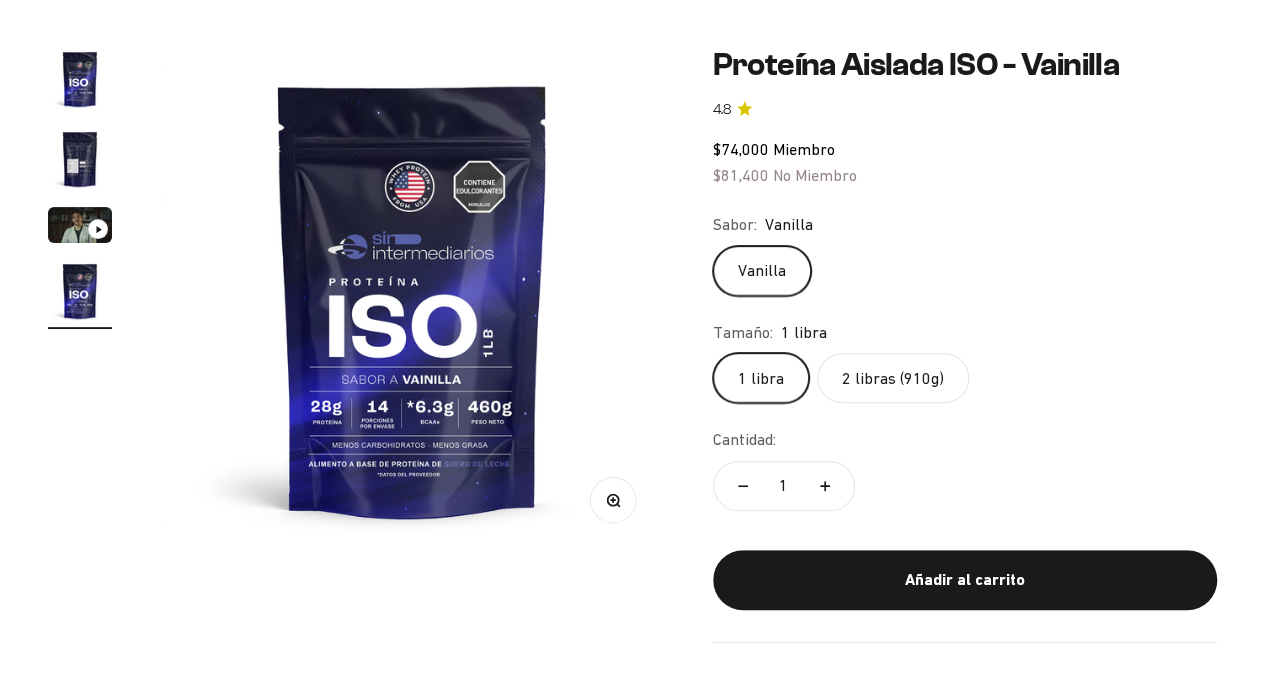 scroll, scrollTop: 200, scrollLeft: 0, axis: vertical 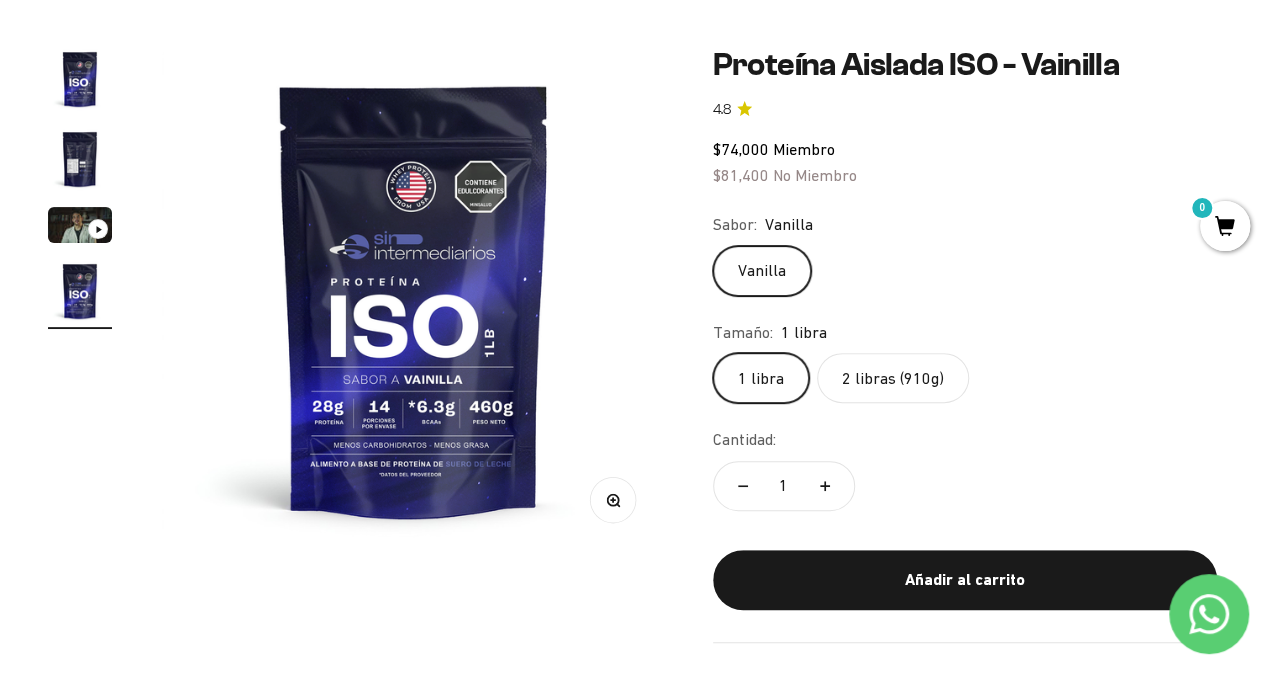 click at bounding box center (80, 159) 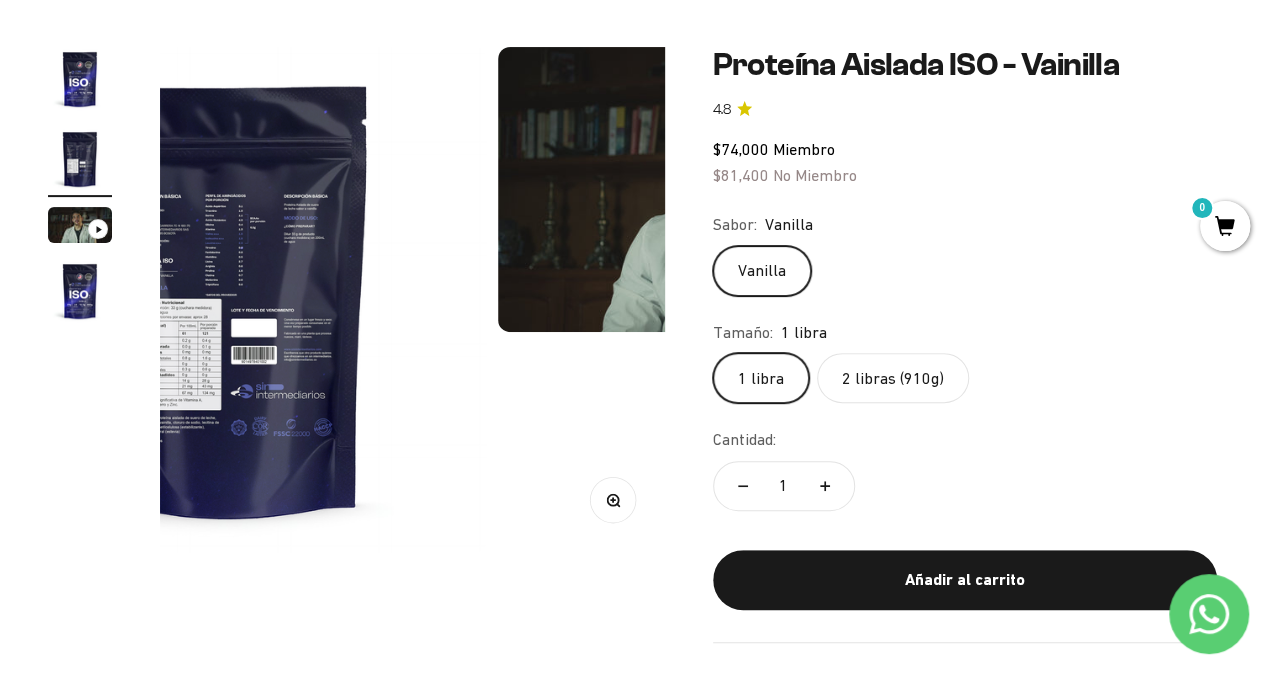 scroll, scrollTop: 0, scrollLeft: 516, axis: horizontal 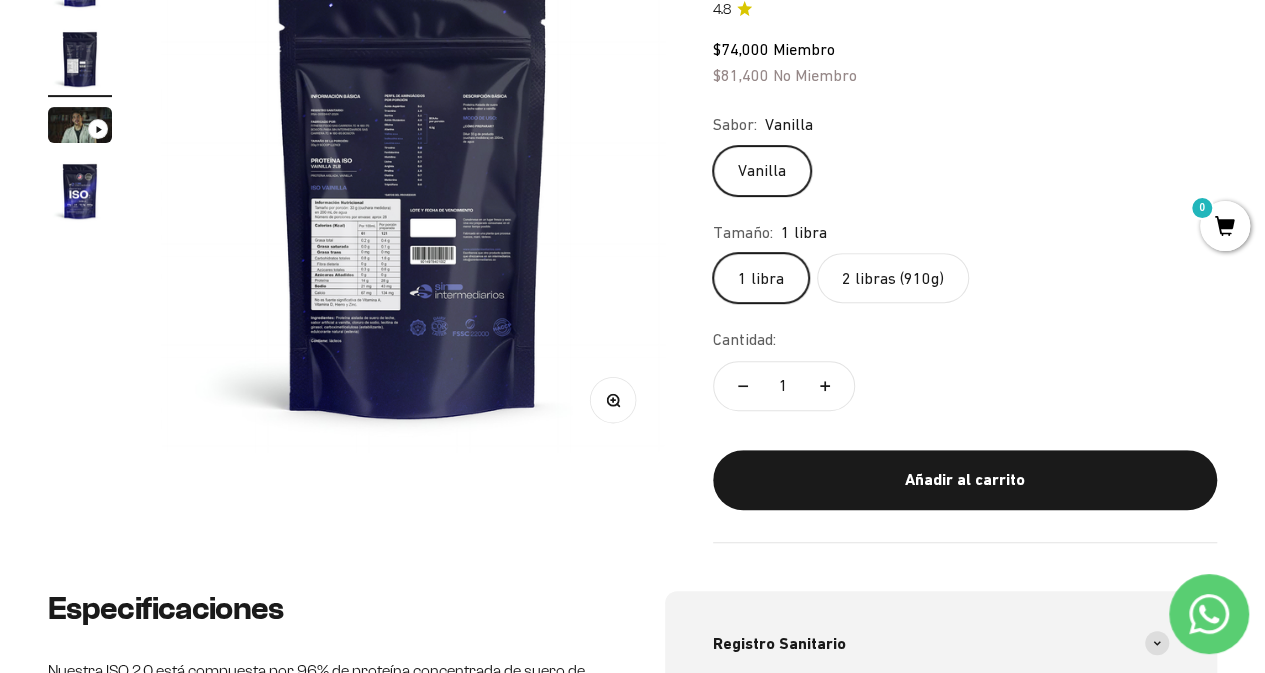 click at bounding box center (413, 199) 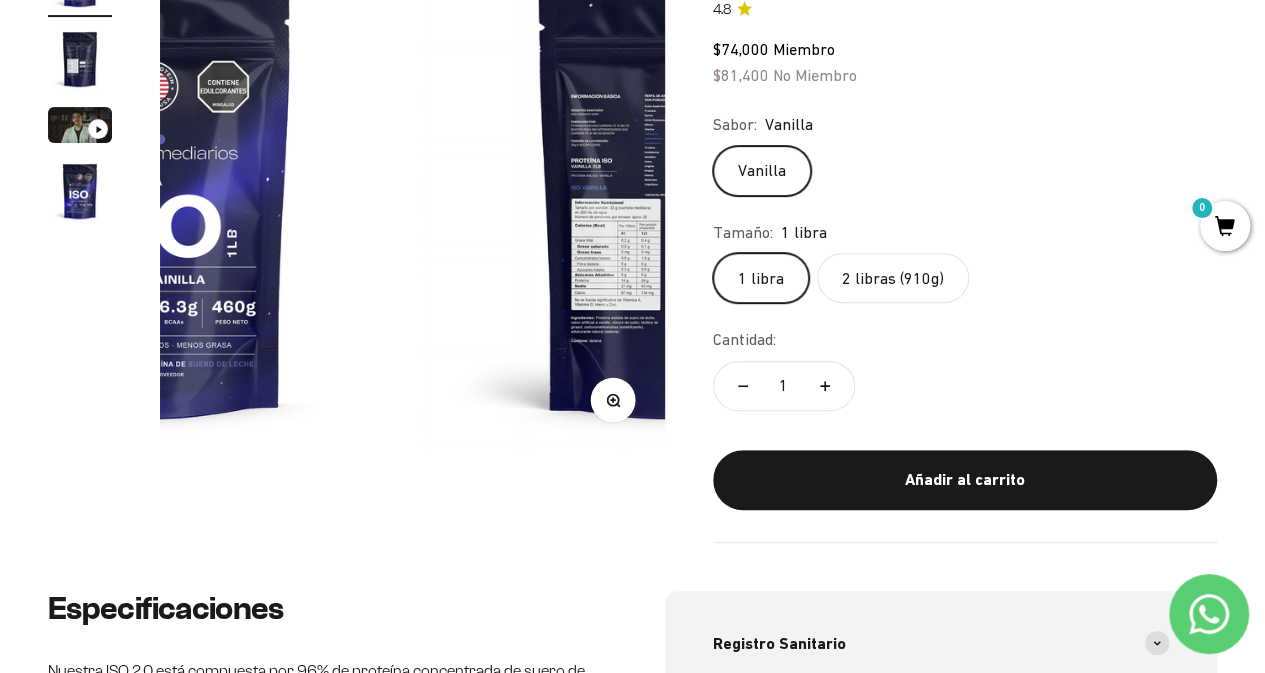 scroll, scrollTop: 0, scrollLeft: 0, axis: both 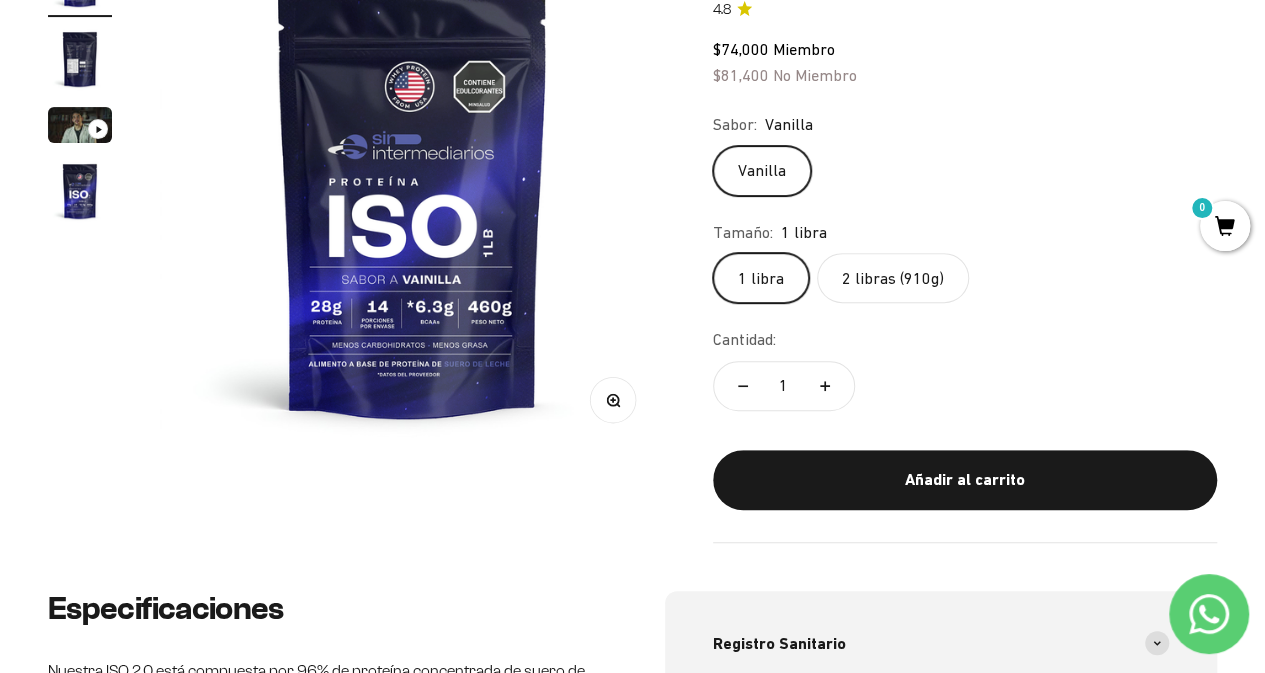 click at bounding box center (80, 191) 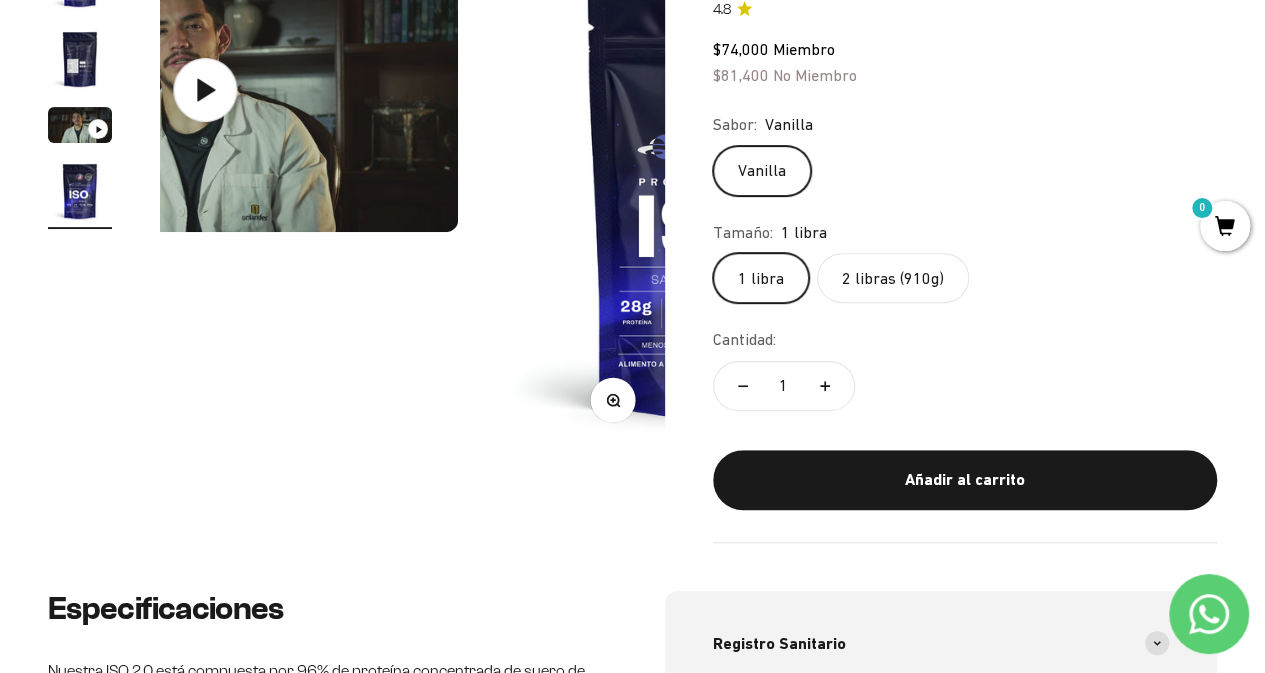 scroll, scrollTop: 0, scrollLeft: 1548, axis: horizontal 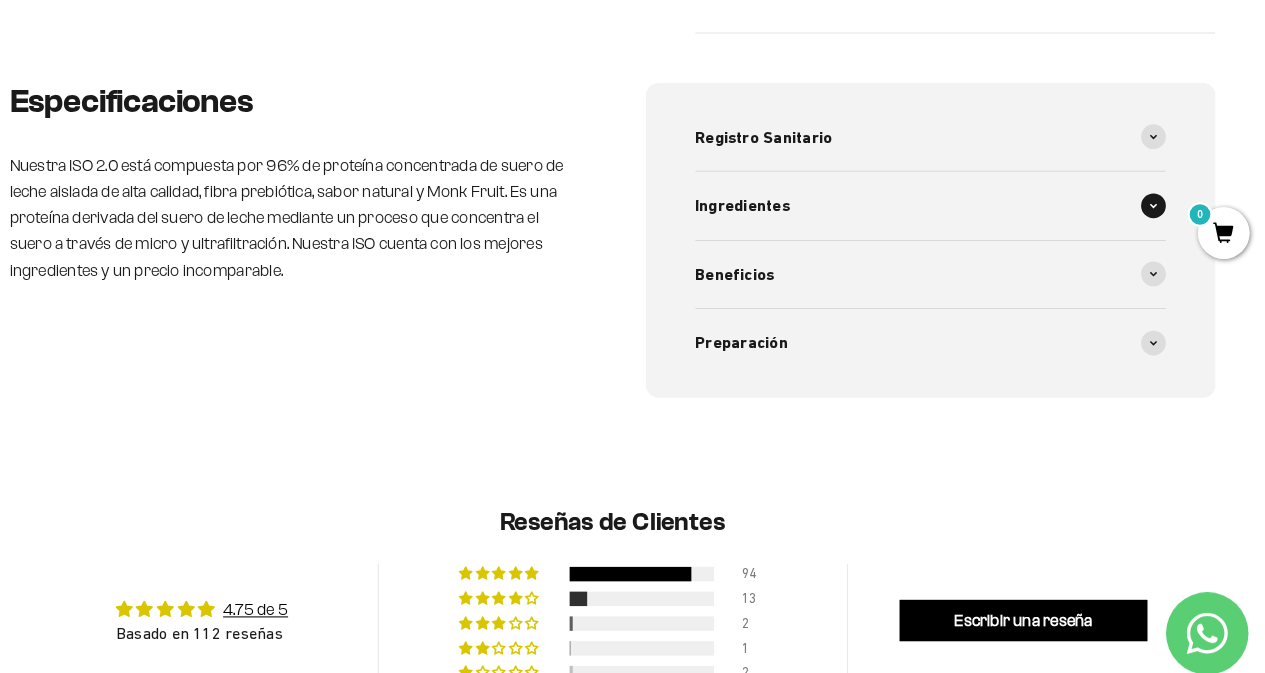 click at bounding box center [1157, 200] 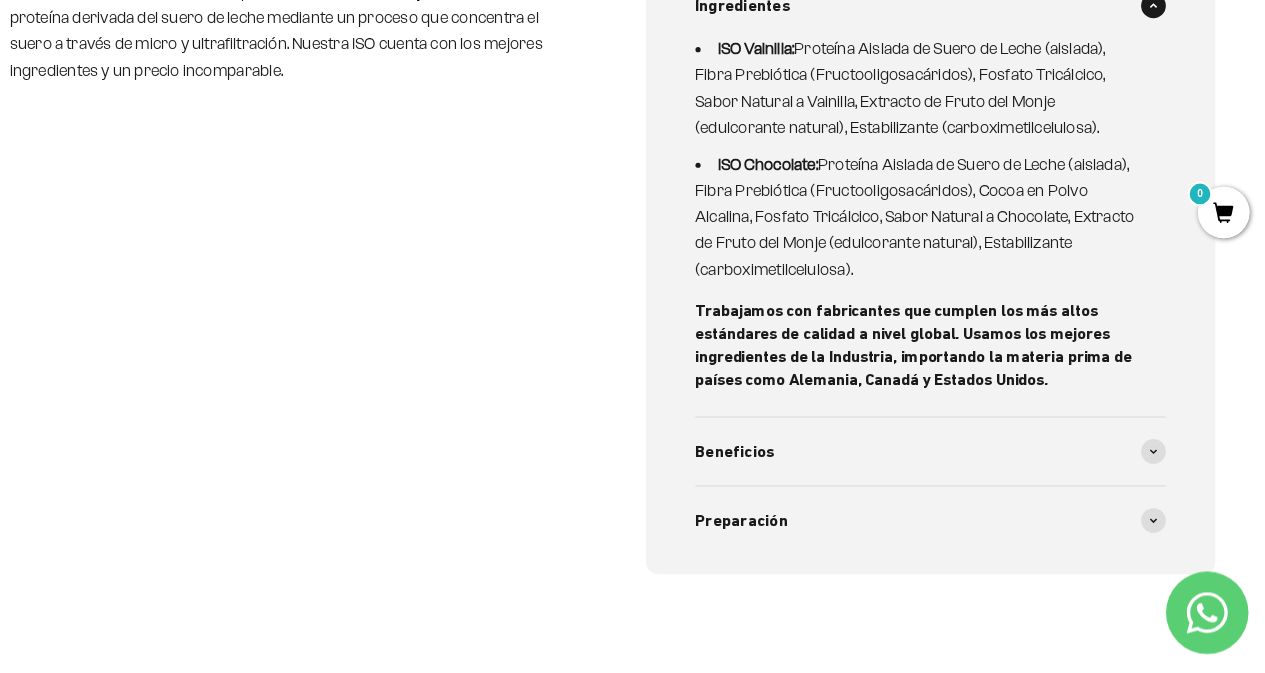 scroll, scrollTop: 1080, scrollLeft: 0, axis: vertical 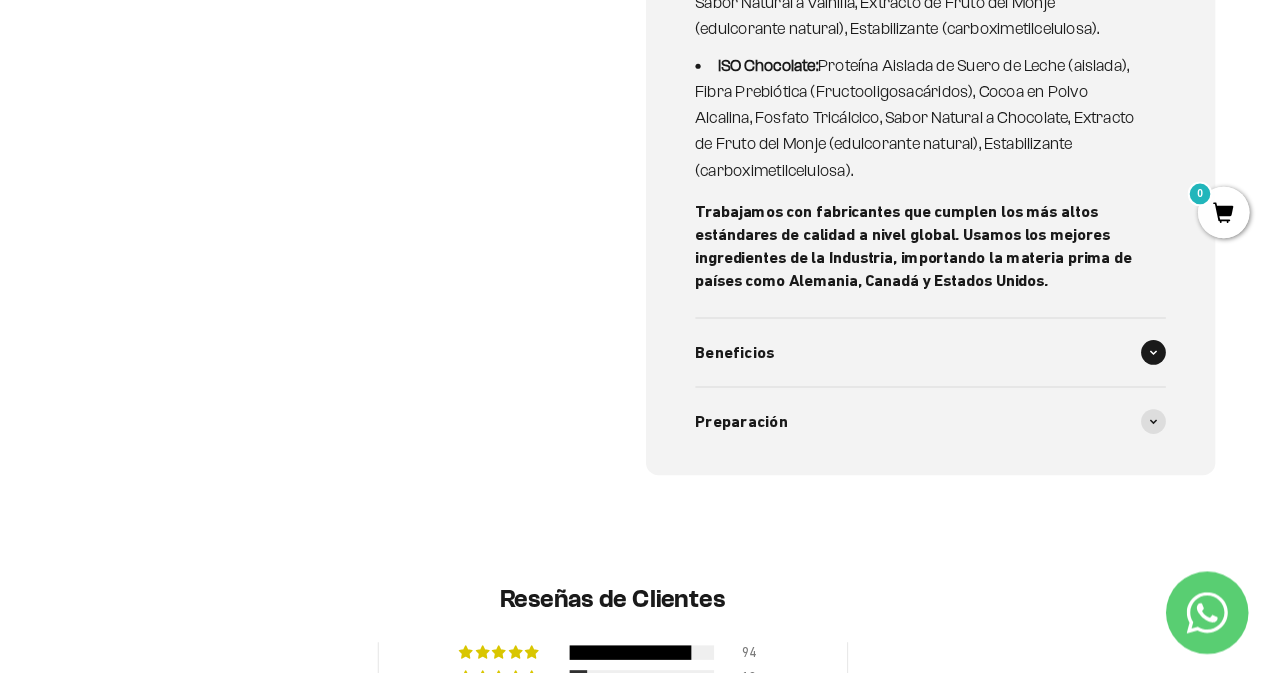 click on "Beneficios" at bounding box center [941, 362] 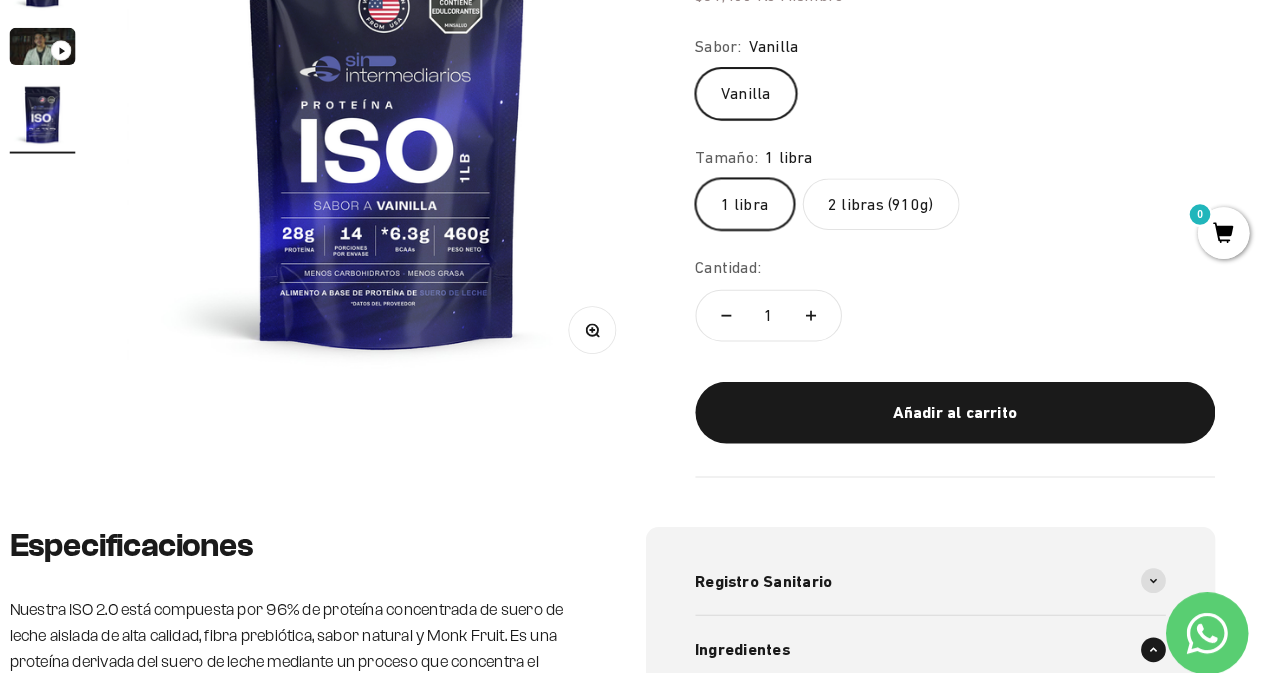 scroll, scrollTop: 325, scrollLeft: 0, axis: vertical 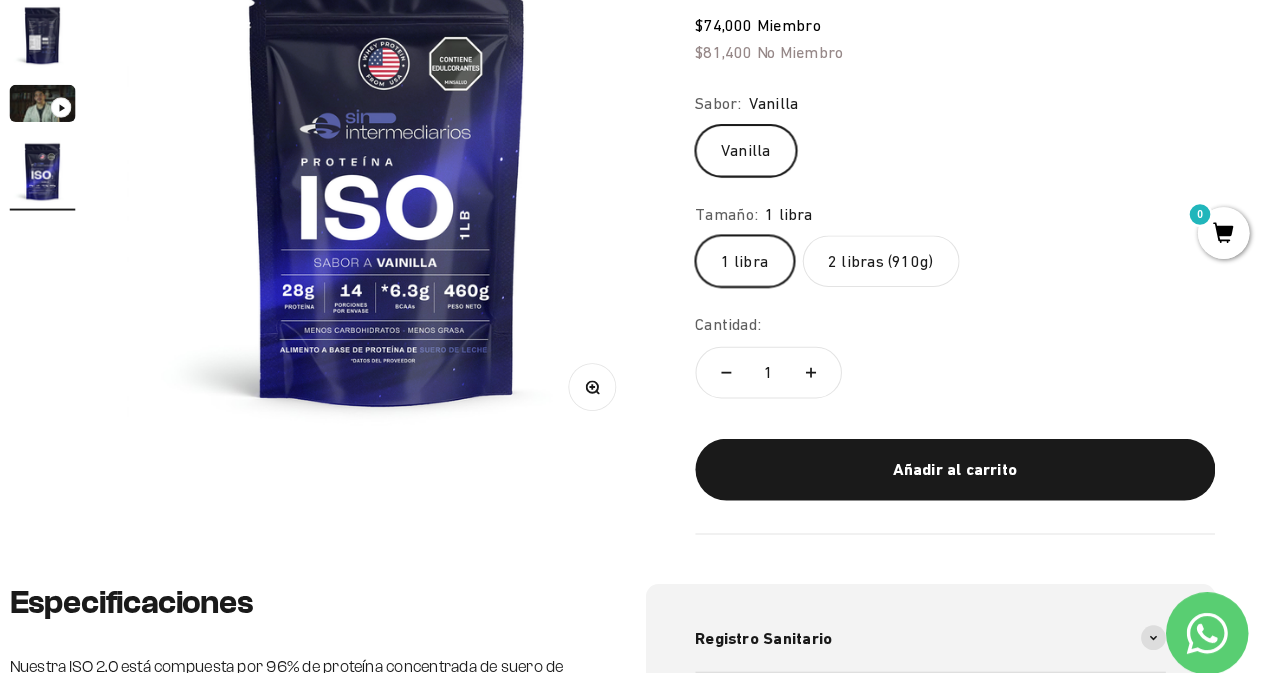 click at bounding box center [80, 34] 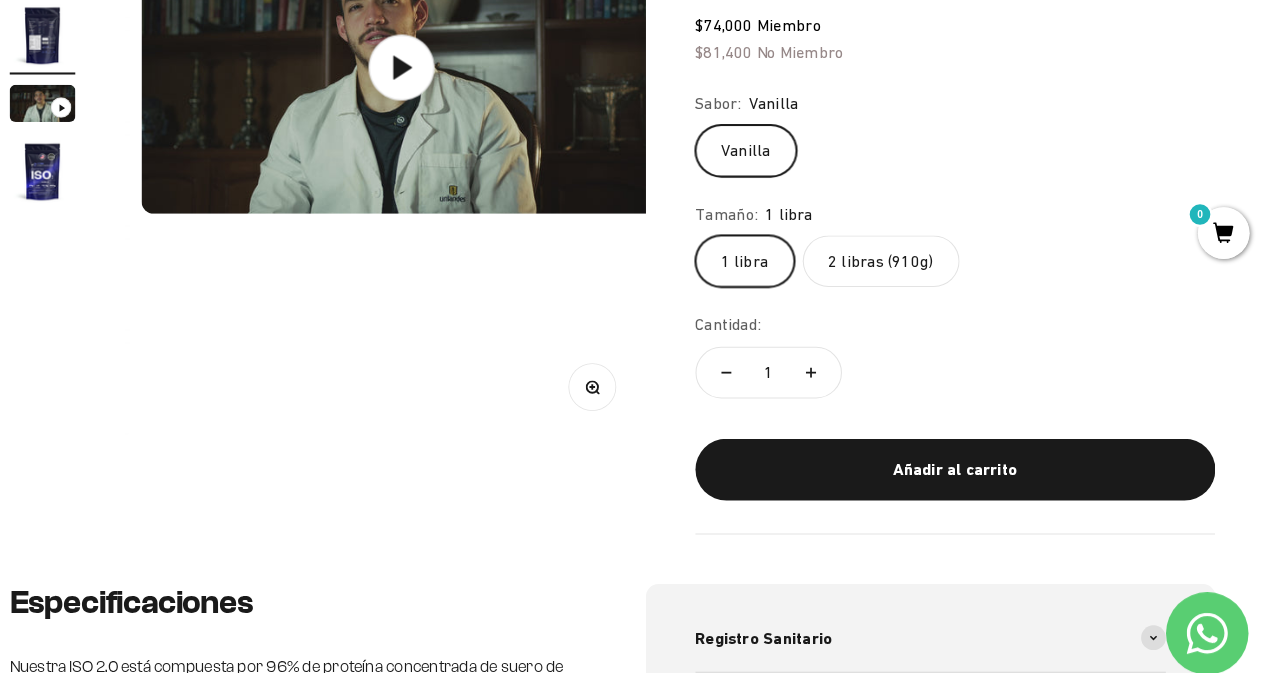 scroll, scrollTop: 0, scrollLeft: 516, axis: horizontal 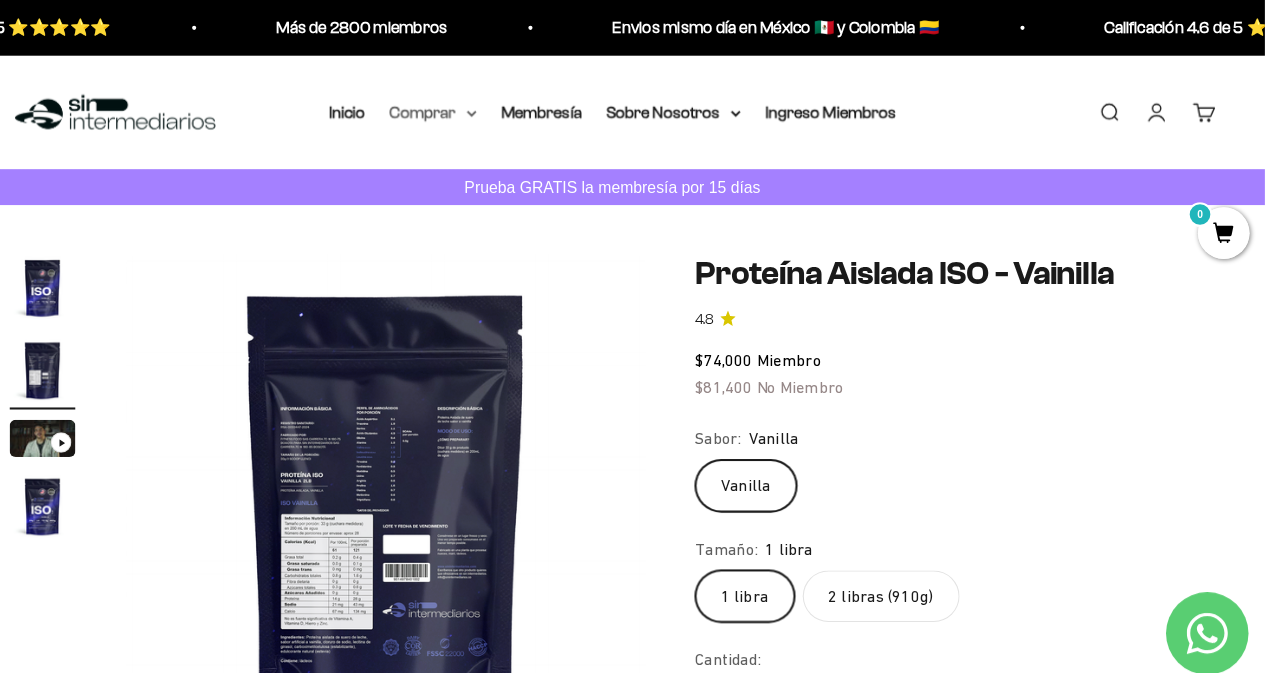 click 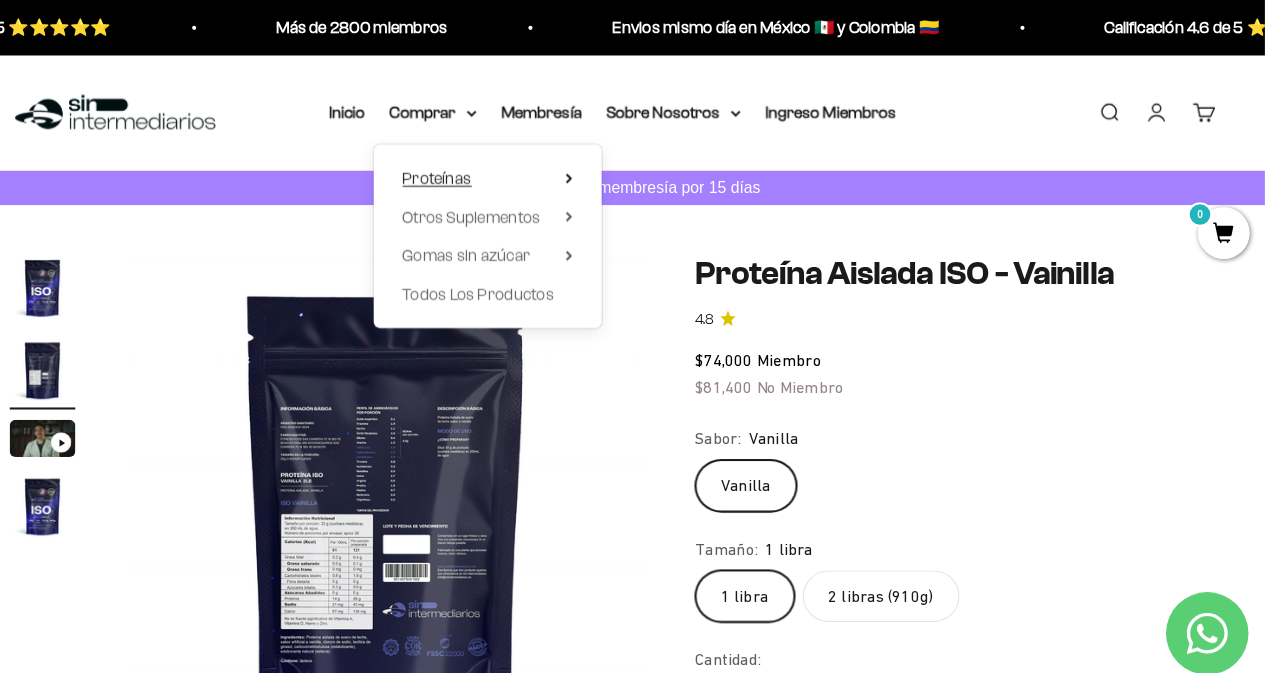 click on "Proteínas" at bounding box center (511, 173) 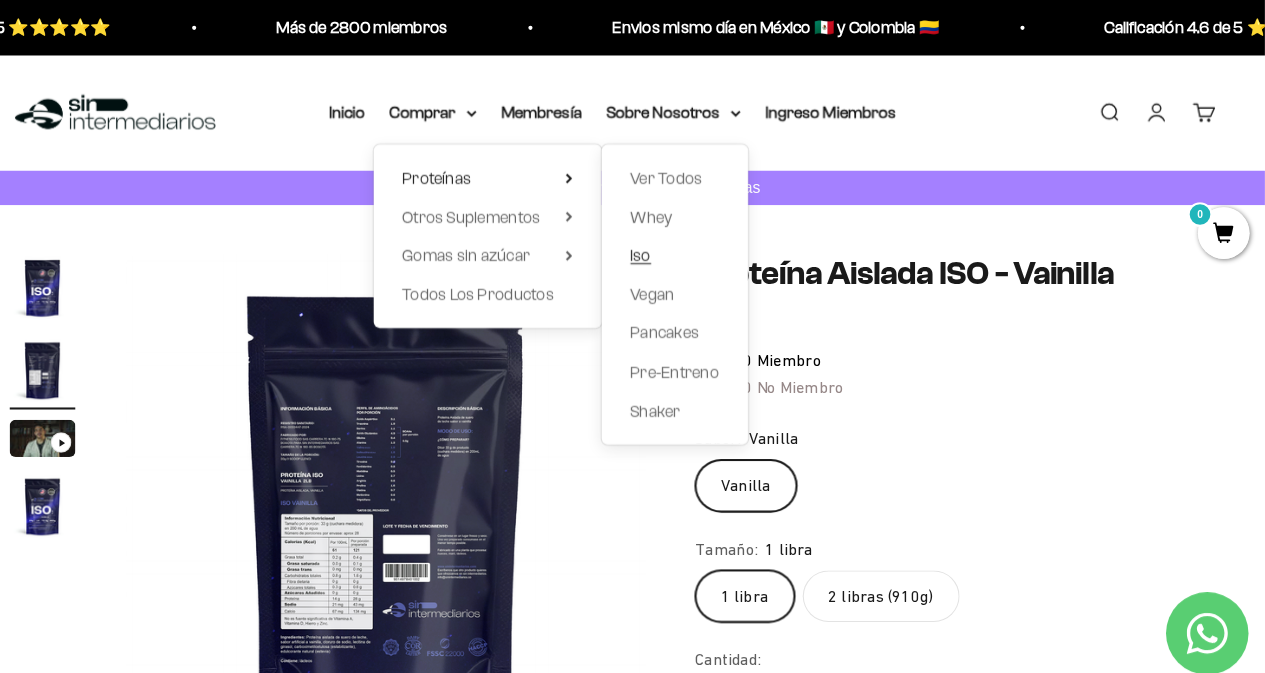 click on "Iso" at bounding box center (693, 248) 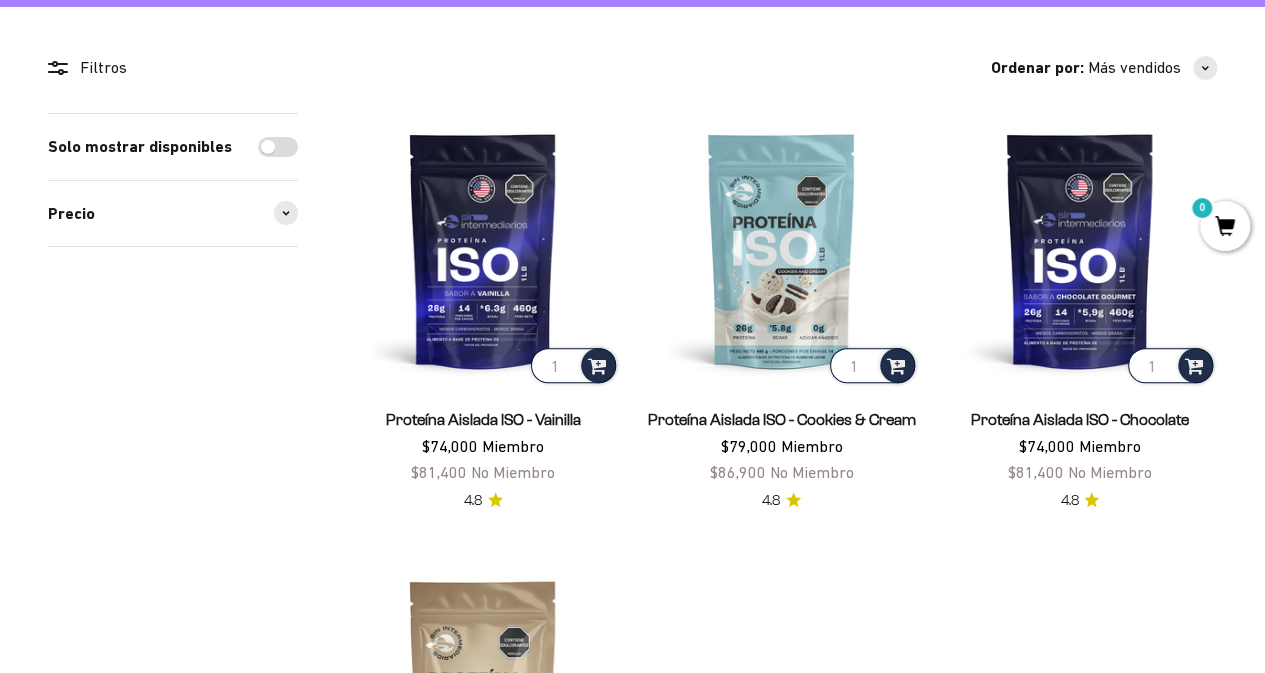 scroll, scrollTop: 200, scrollLeft: 0, axis: vertical 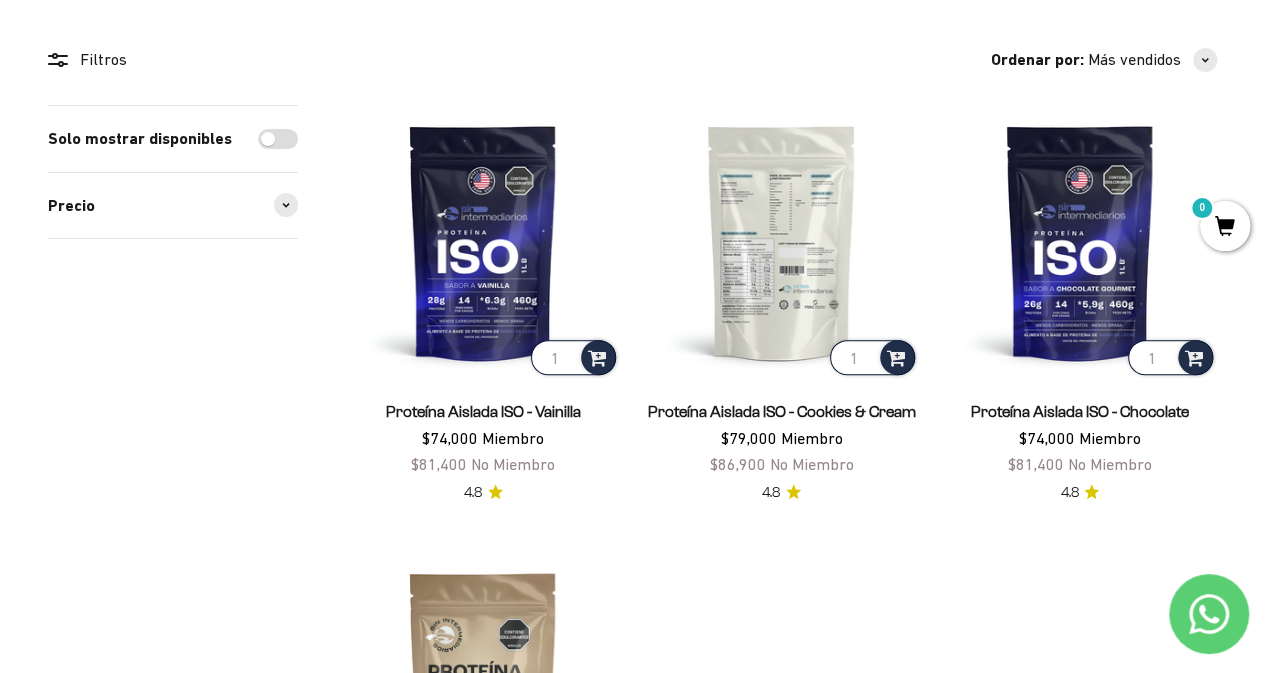 click at bounding box center (781, 242) 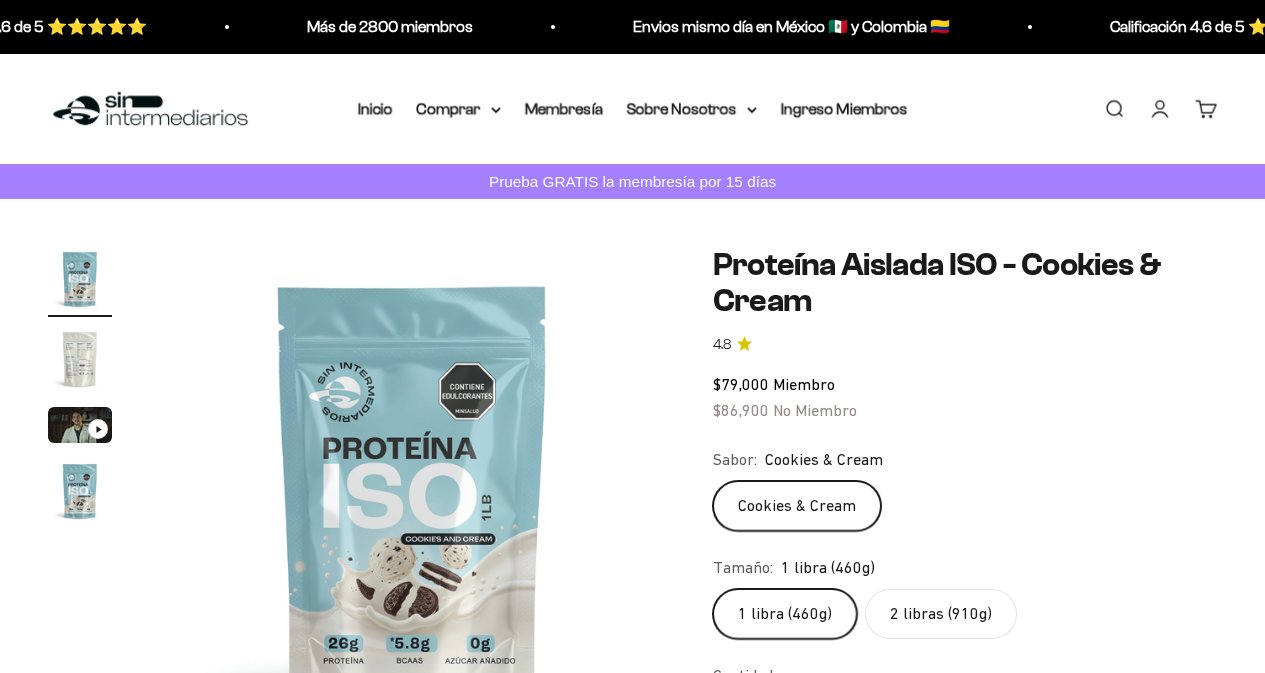 scroll, scrollTop: 0, scrollLeft: 0, axis: both 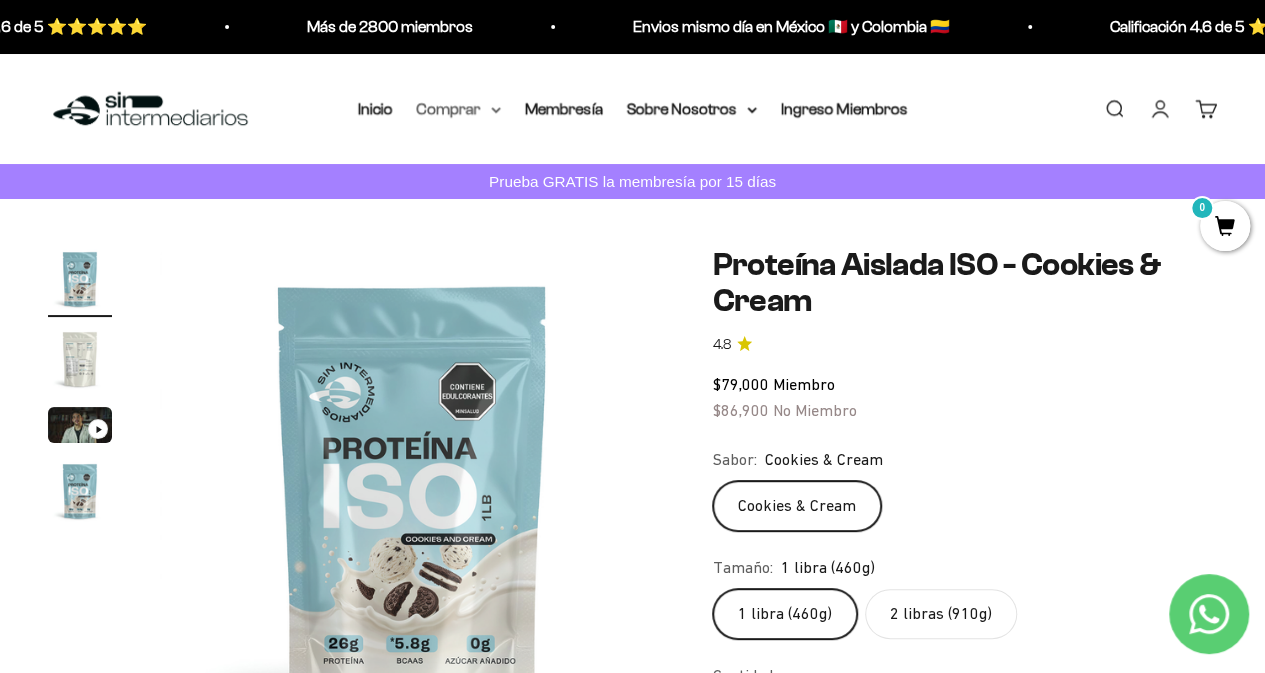 click 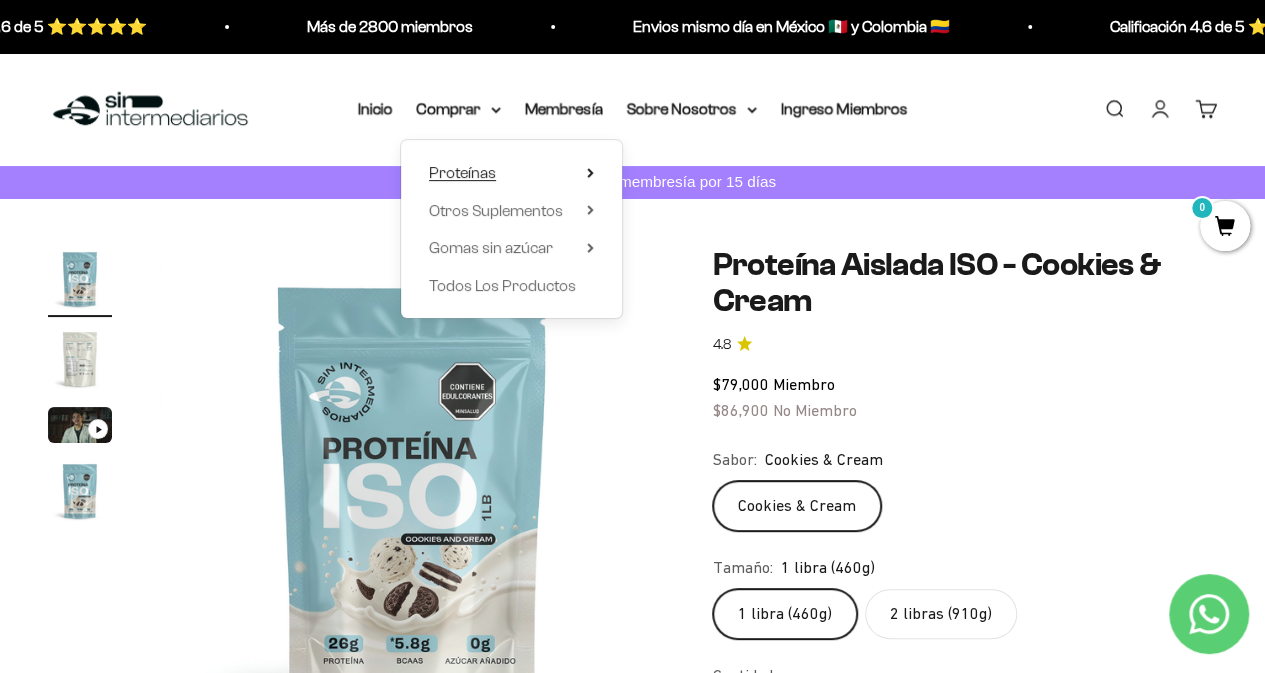 click on "Proteínas" at bounding box center [511, 173] 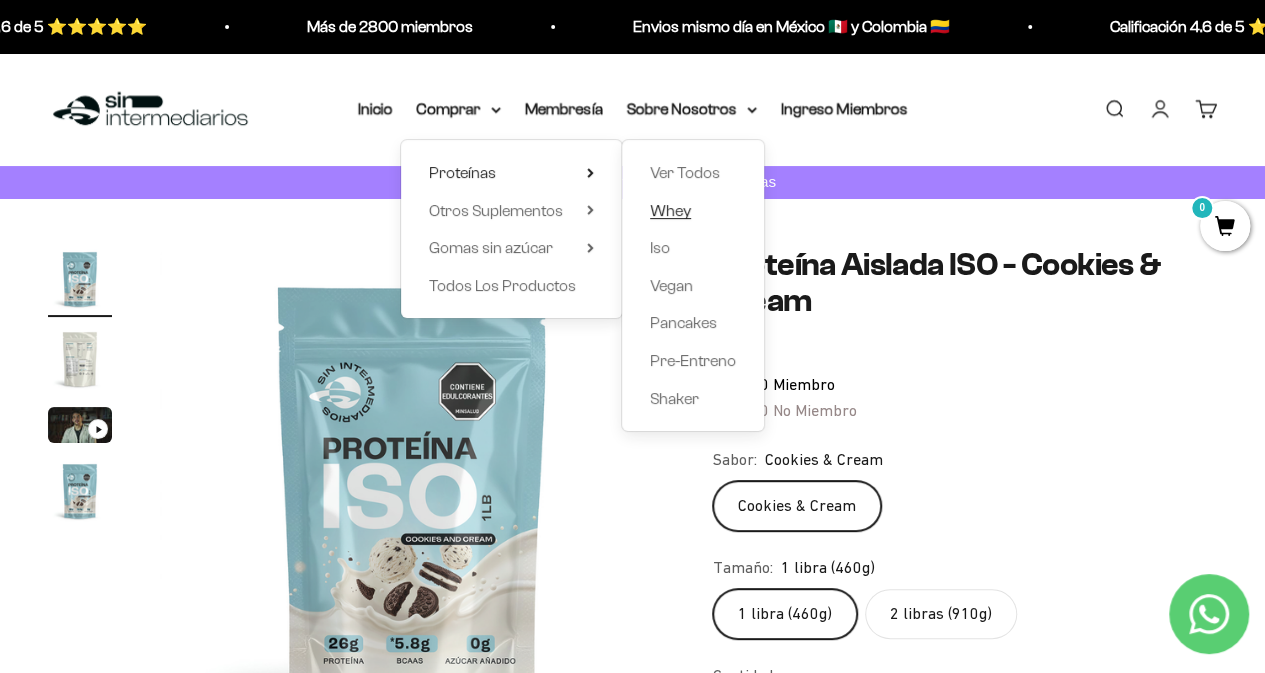 click on "Whey" at bounding box center [670, 209] 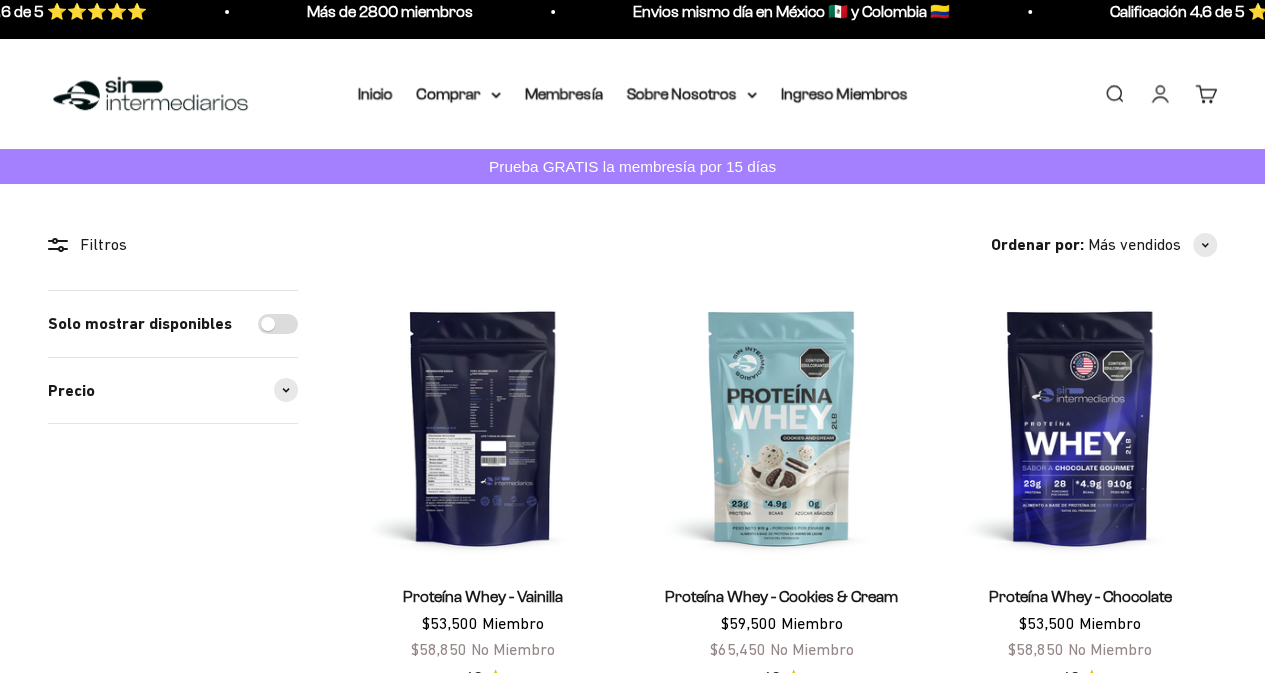 scroll, scrollTop: 200, scrollLeft: 0, axis: vertical 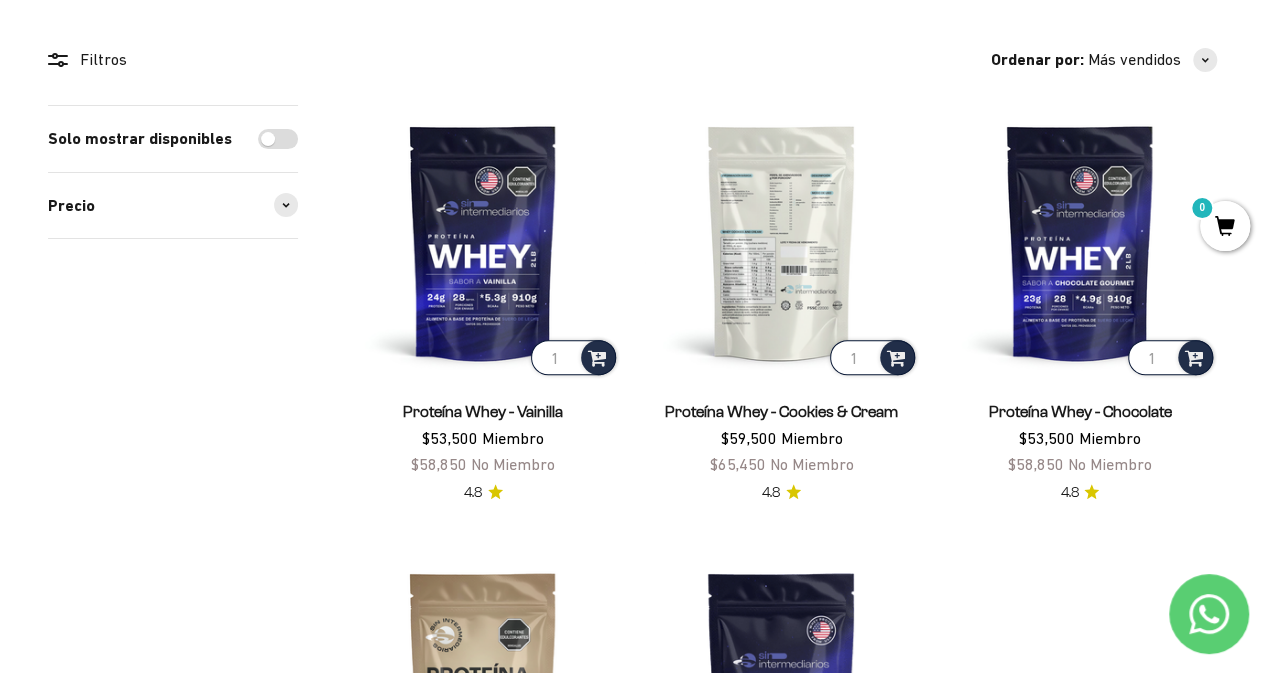 click at bounding box center [781, 242] 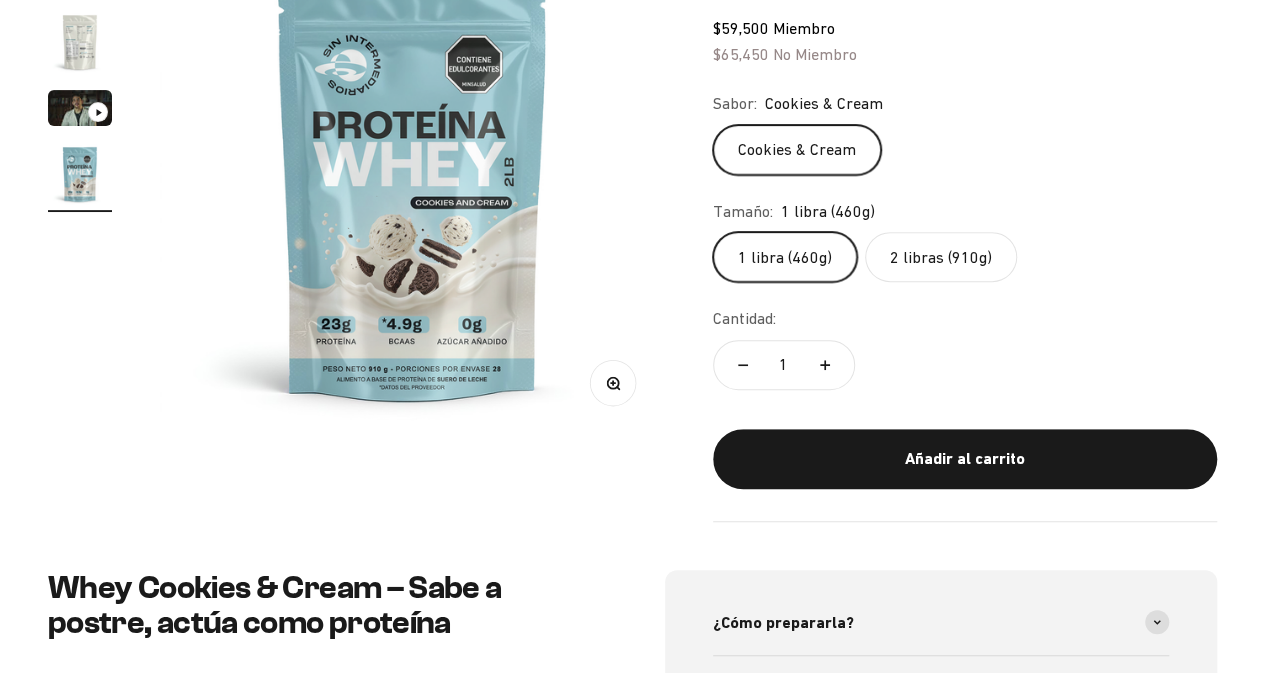 scroll, scrollTop: 400, scrollLeft: 0, axis: vertical 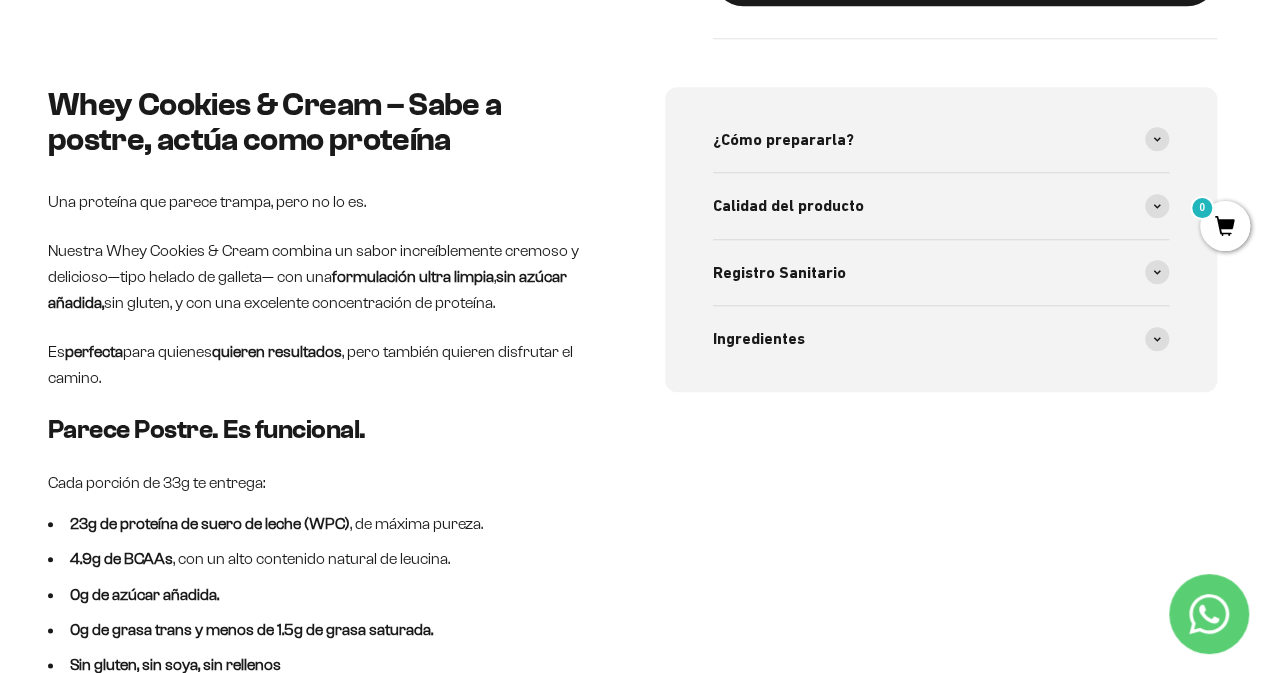 click on "¿Cómo prepararla?
1 scoop (33g) mezclado en 200-250ml de agua fría o caliente (sí, también puedes tomarla tipo latte).  Perfecta post-entreno, al desayuno o para romper el ayuno con propósito.
Calidad del producto
Proteinas limpias, bajas en carbohidratos, sin rellenos de maltodextrina, dextrosa, harinas o soya.  Endulzada con Monkfruit, con prebioticos, y saborizante natural. Sin colorantes, sin azucar, sin saborizantes artificiales.  Whey como única fuente de proteína. Sin proteína de Soya ni aminoácidos relleno para abaratar la fórmula.
Registro Sanitario
RSA-0013575-2021 Nuestras proteínas cuentan con registro Invima, el cuál certifica nuestros estándares de calidad.
Ingredientes
Whey Café:" at bounding box center [941, 239] 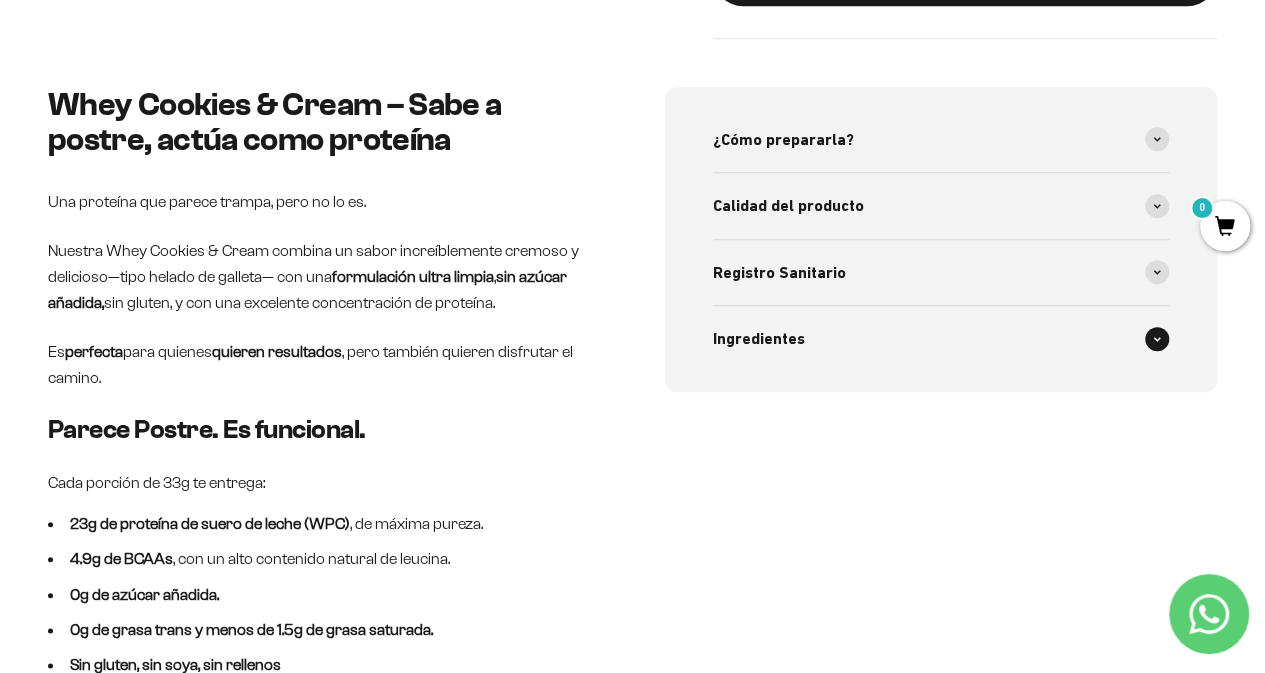 click on "Ingredientes" at bounding box center (759, 339) 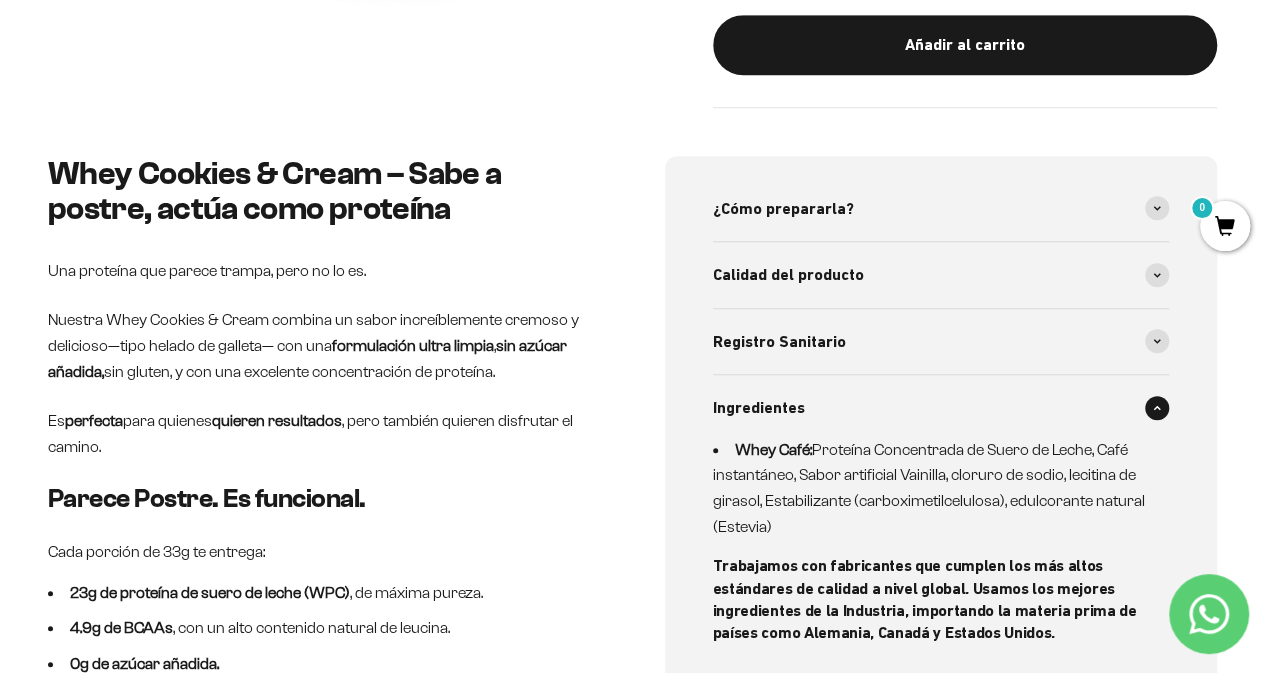 scroll, scrollTop: 700, scrollLeft: 0, axis: vertical 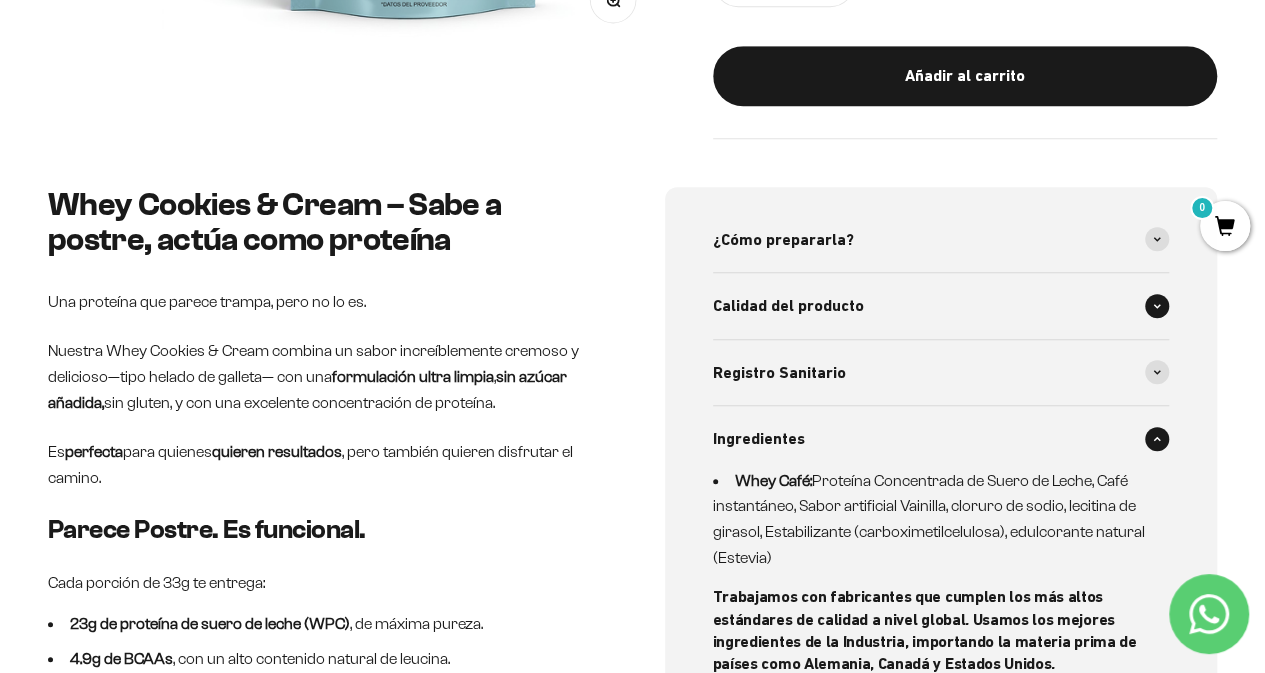 click on "Calidad del producto" at bounding box center (788, 306) 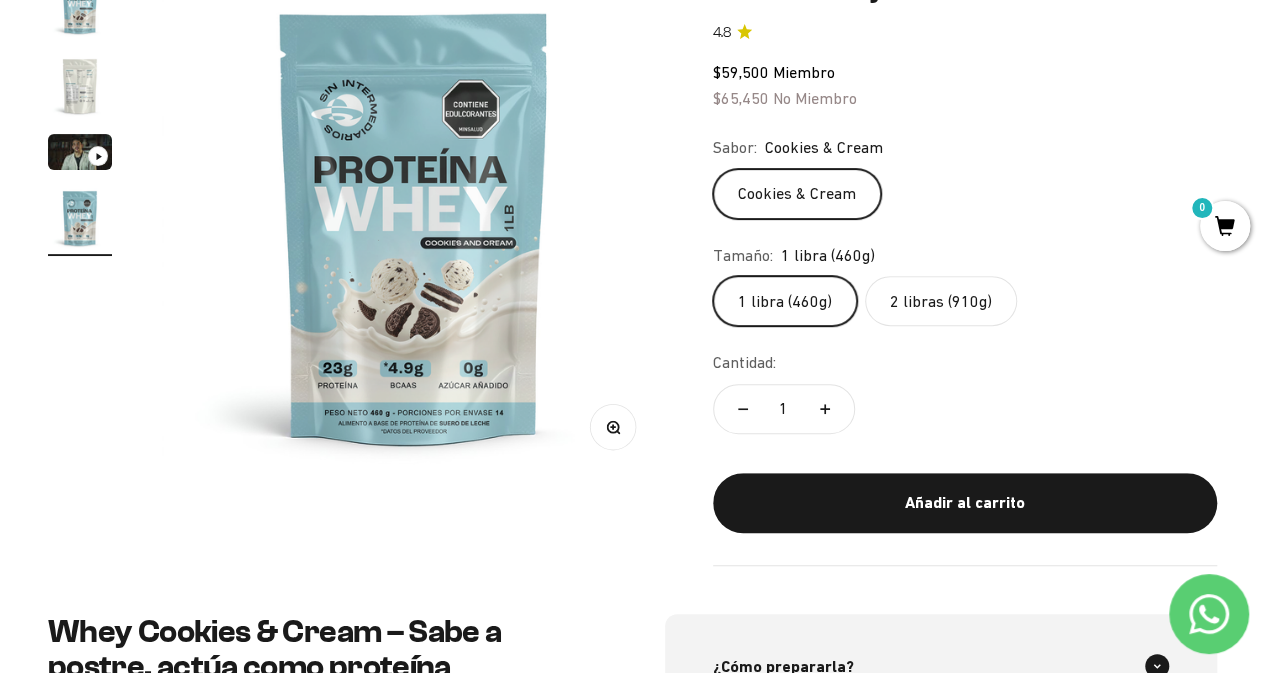 scroll, scrollTop: 200, scrollLeft: 0, axis: vertical 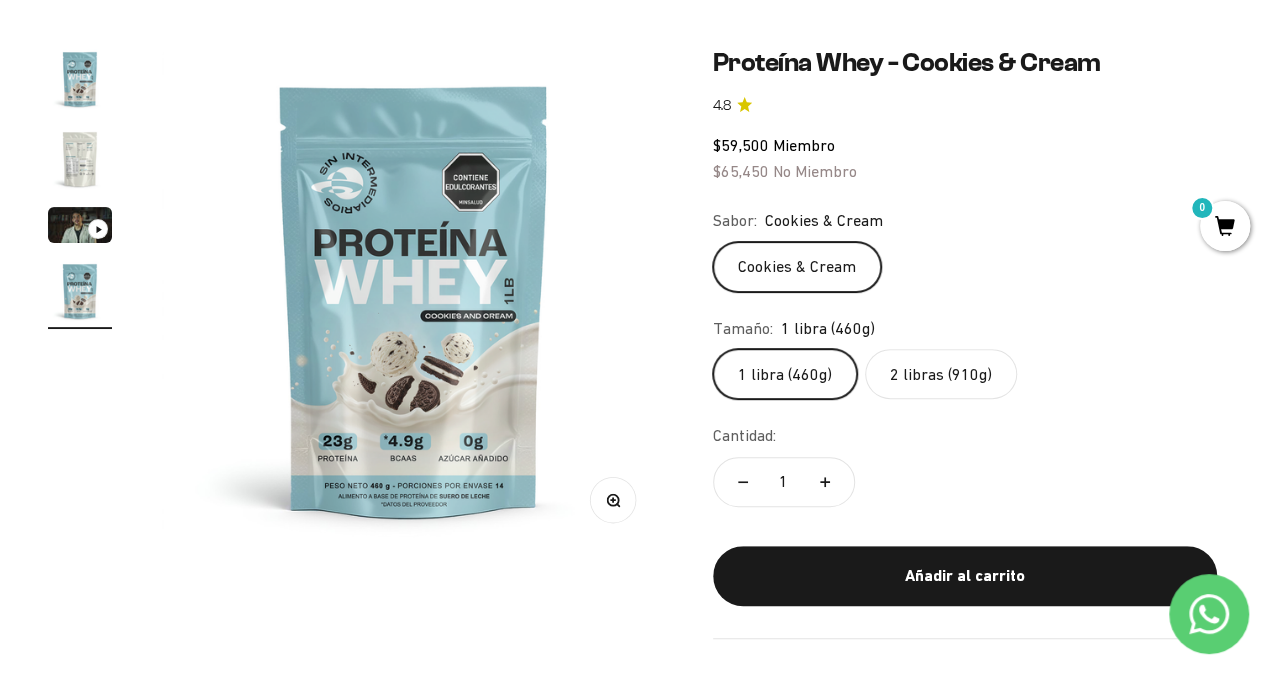 click at bounding box center [80, 159] 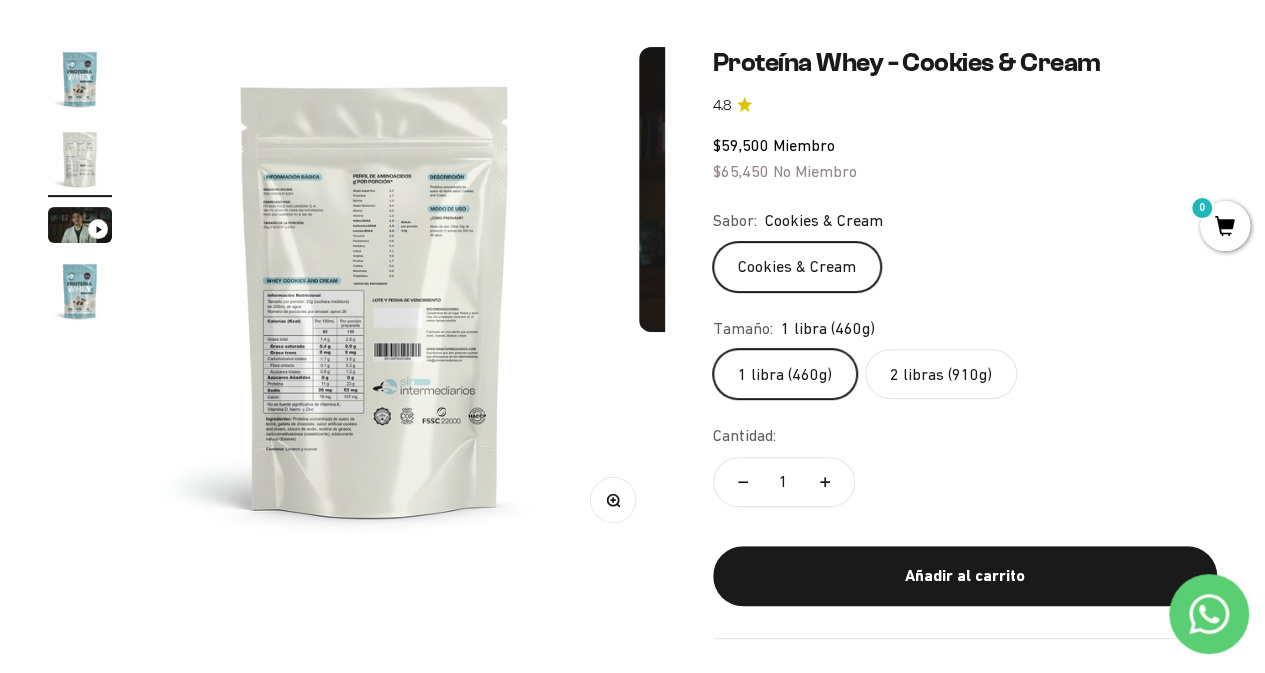 scroll, scrollTop: 0, scrollLeft: 516, axis: horizontal 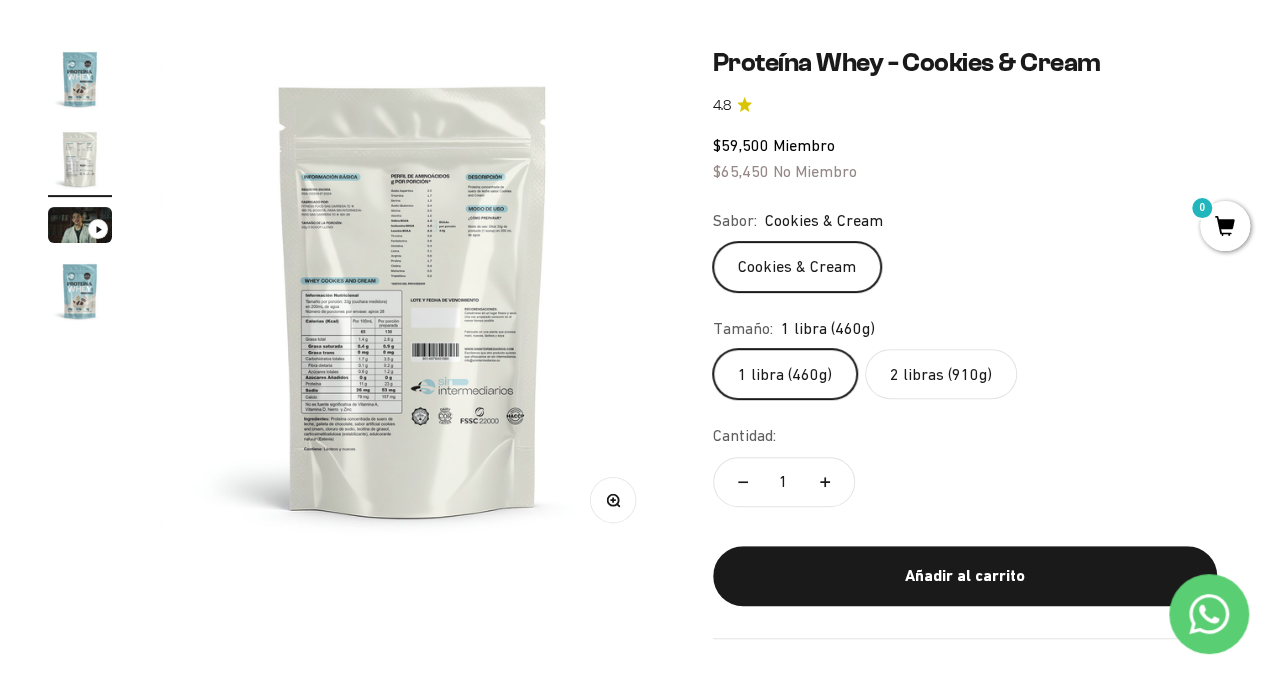 click at bounding box center [80, 79] 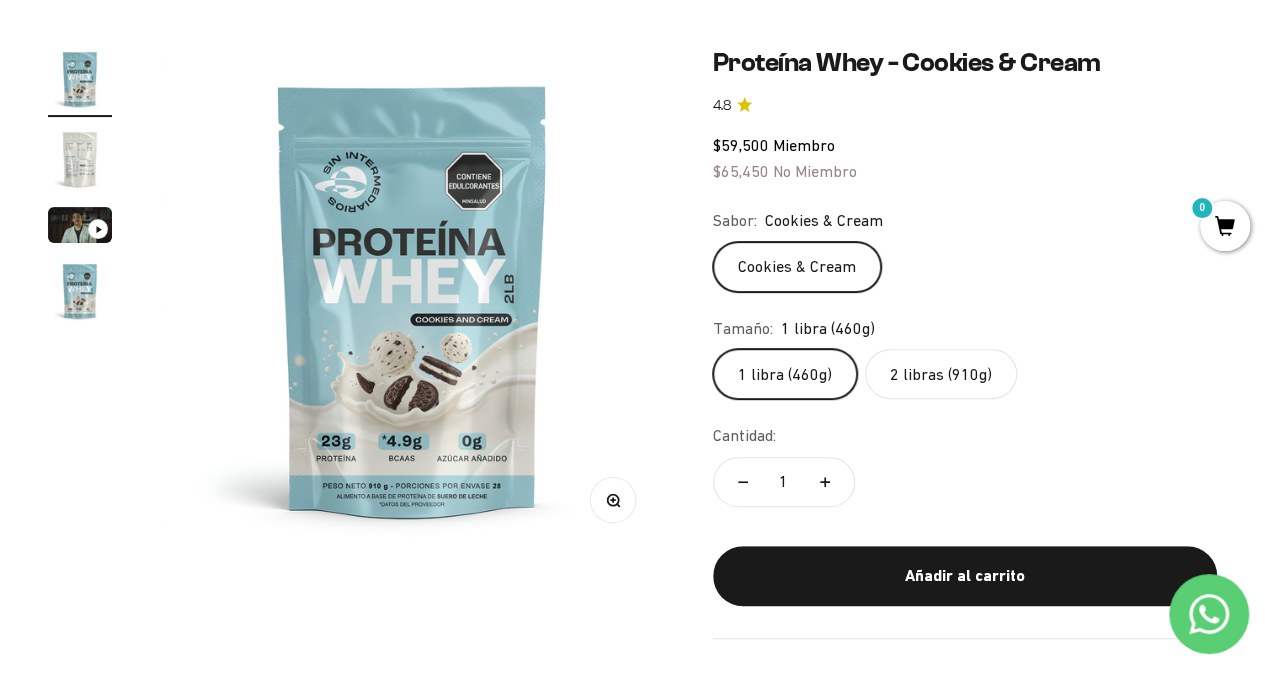 scroll, scrollTop: 0, scrollLeft: 0, axis: both 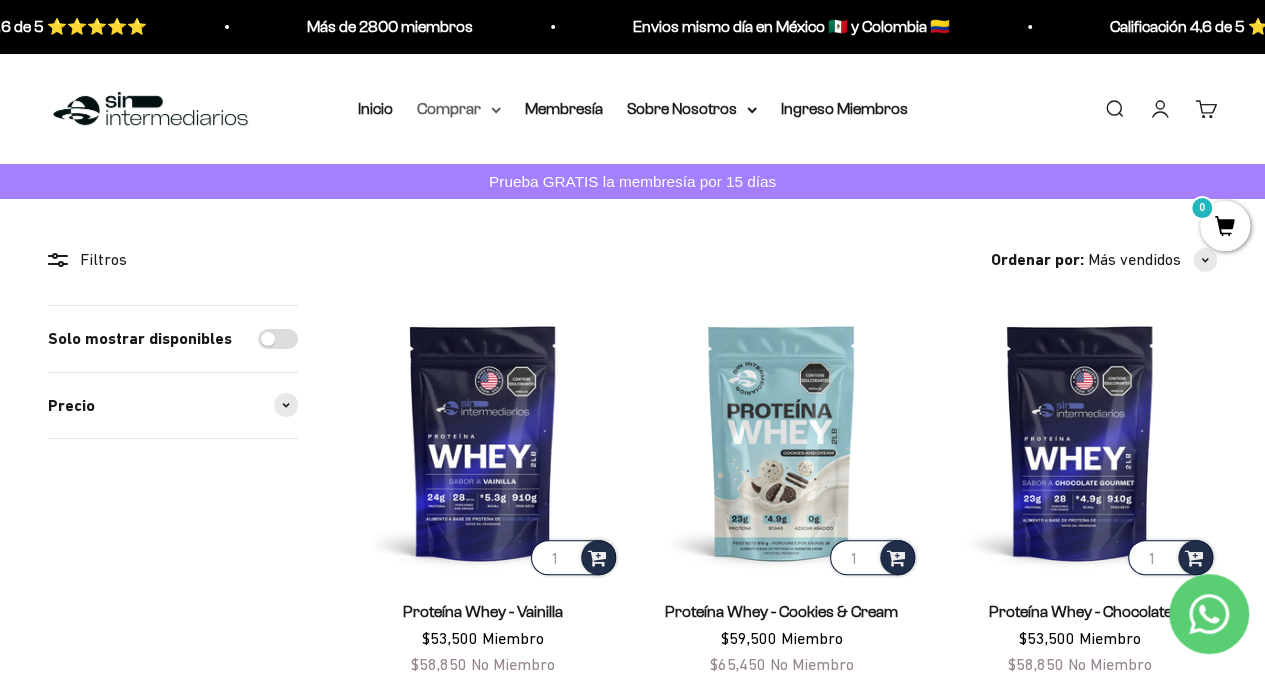 click 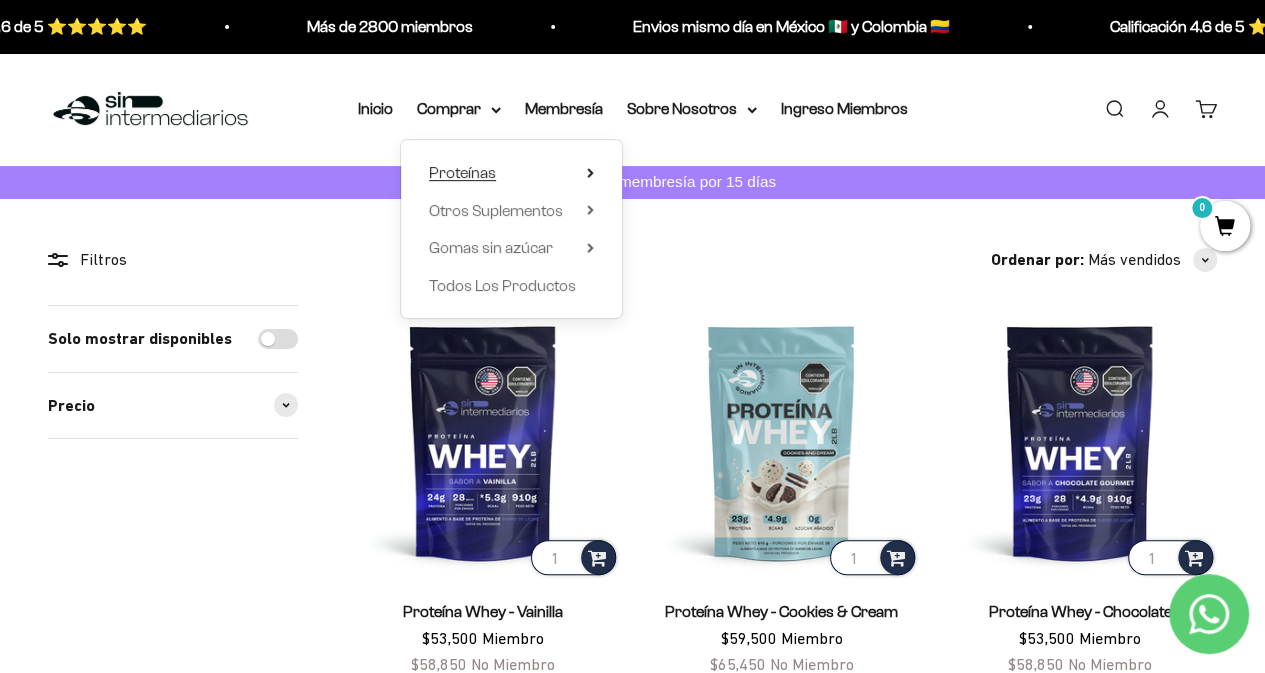 click on "Proteínas" at bounding box center [511, 173] 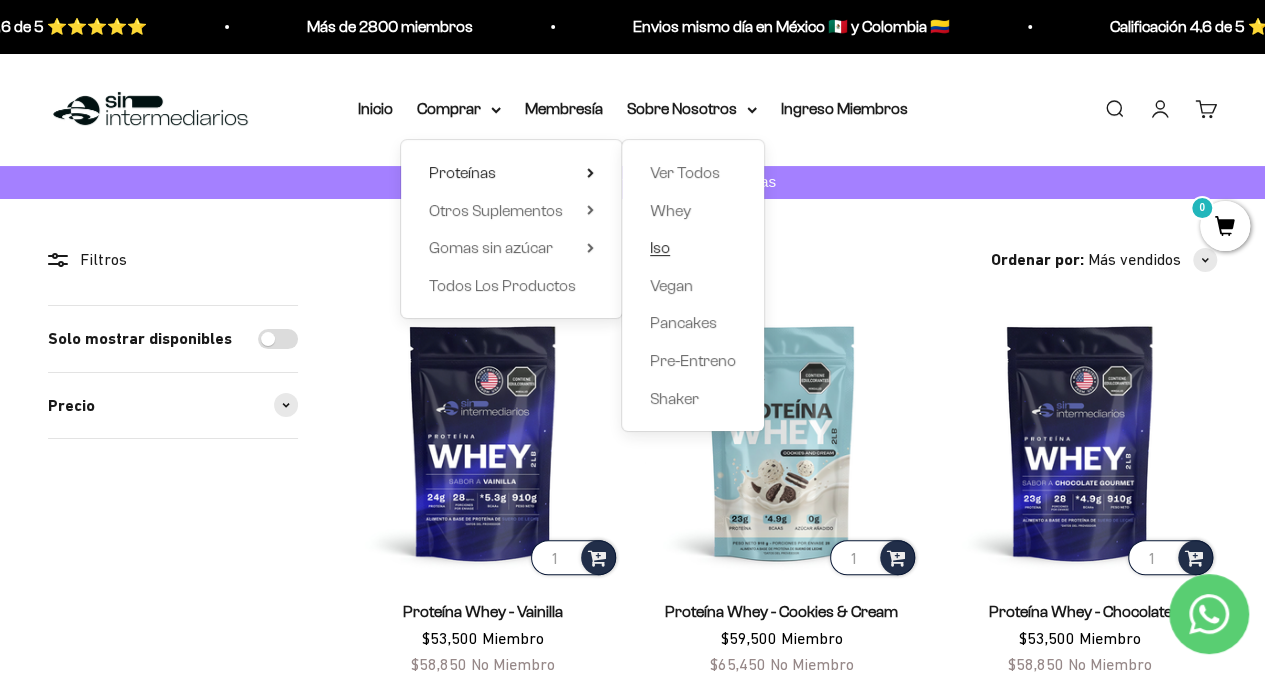 click on "Iso" at bounding box center (660, 247) 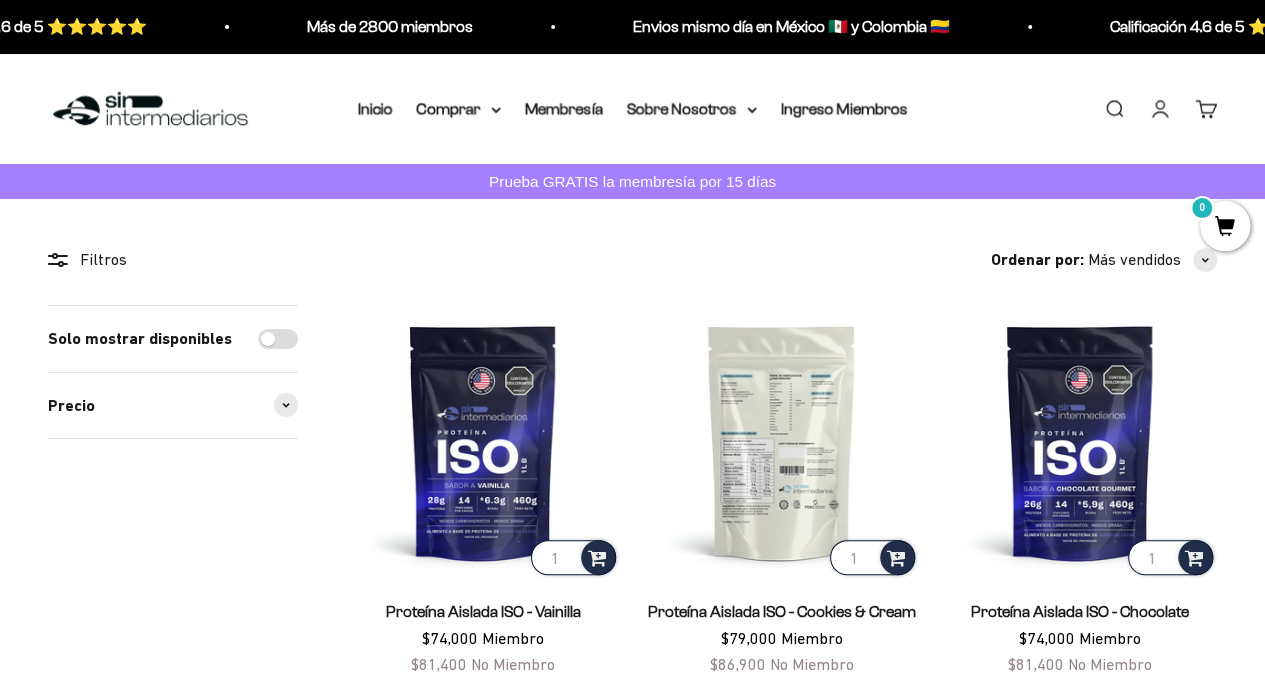 scroll, scrollTop: 200, scrollLeft: 0, axis: vertical 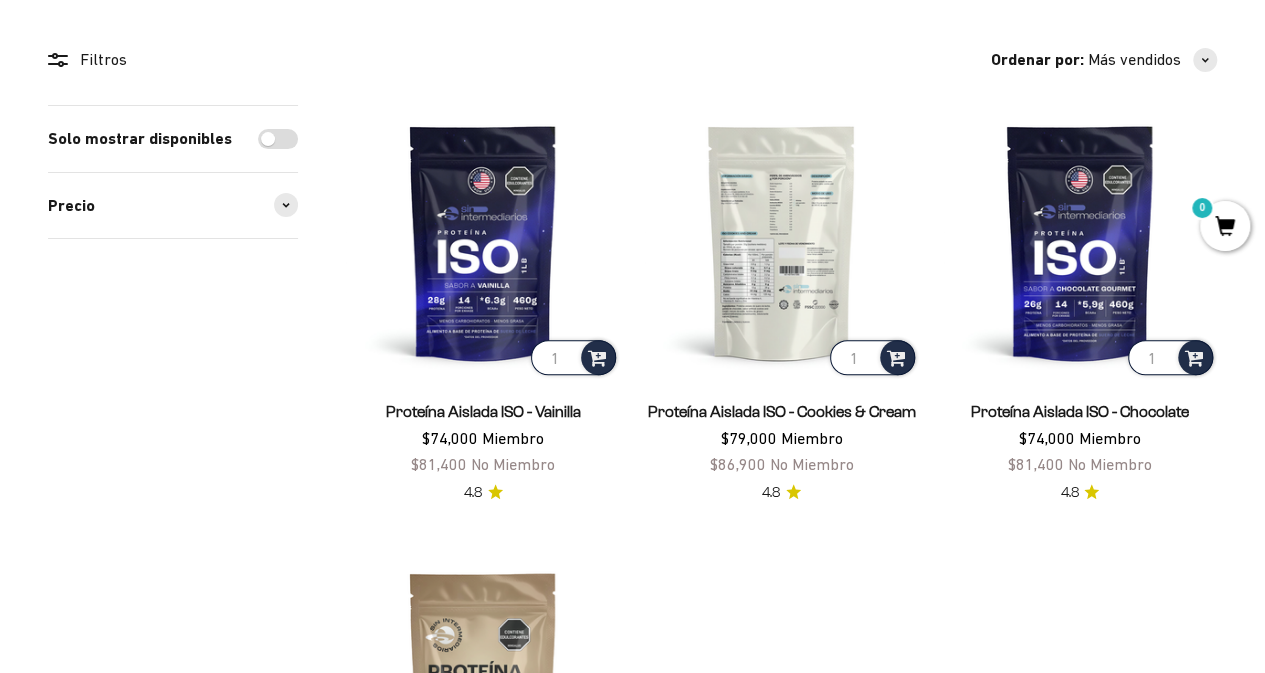 click at bounding box center (781, 242) 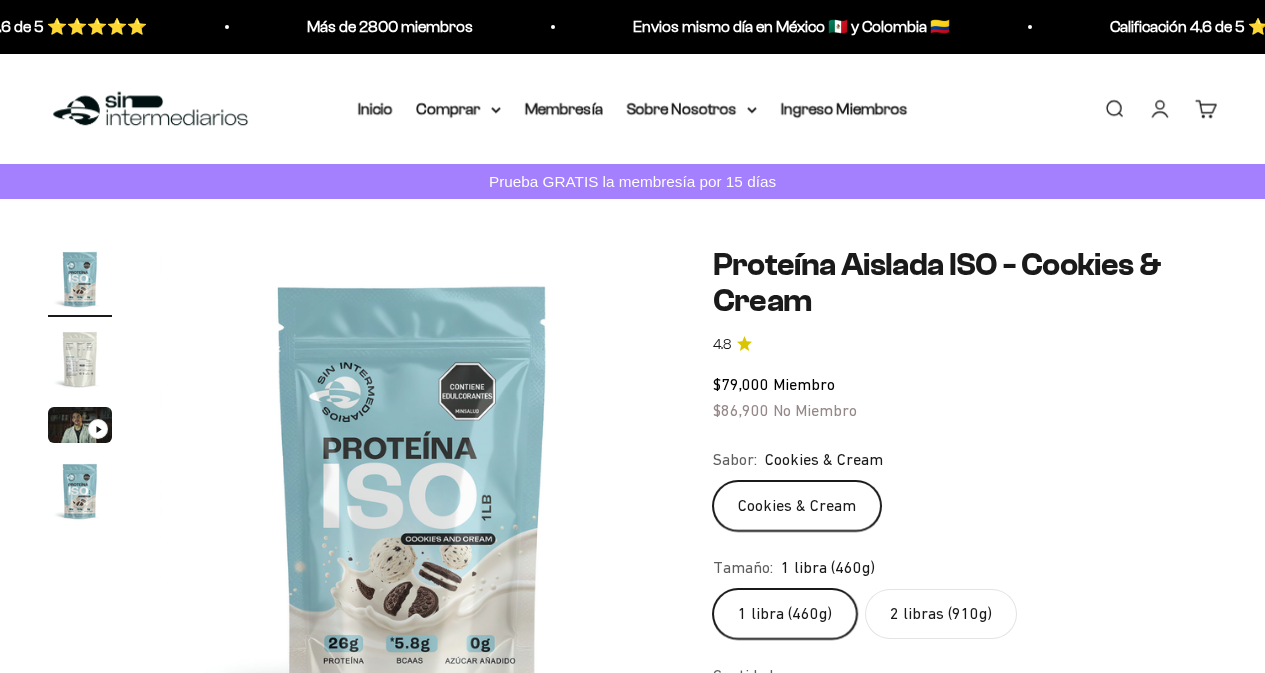 scroll, scrollTop: 0, scrollLeft: 0, axis: both 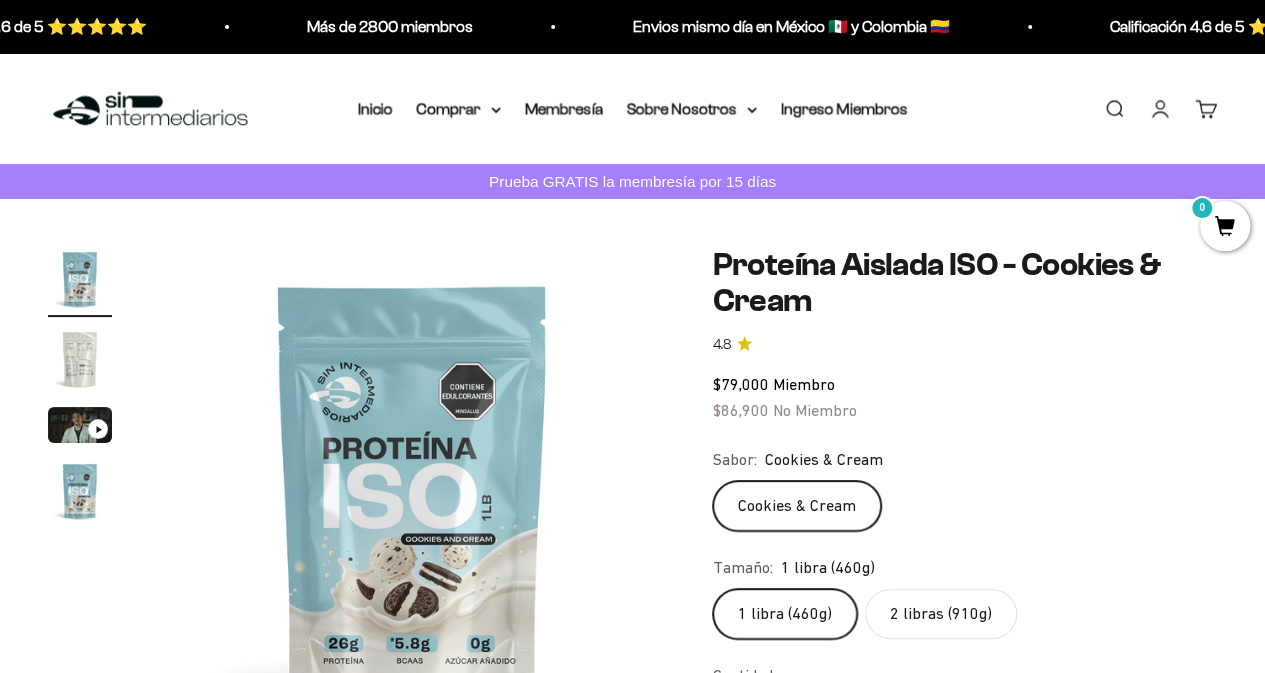 click at bounding box center [80, 359] 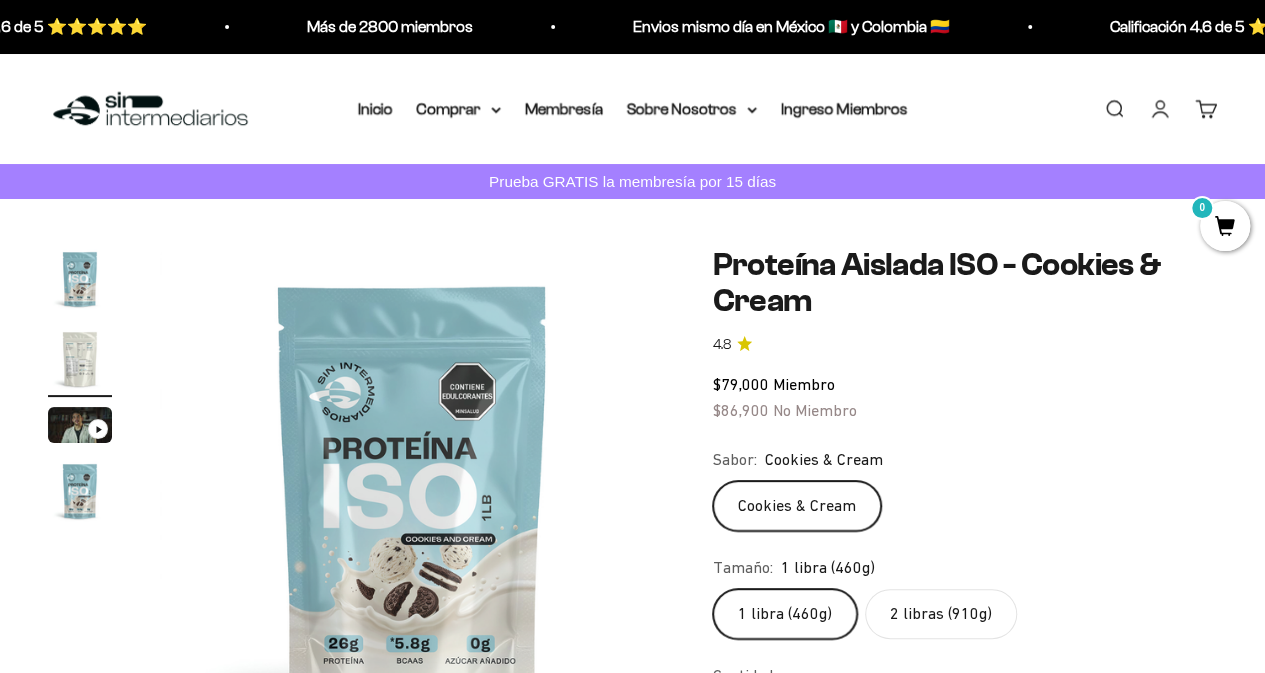 scroll, scrollTop: 0, scrollLeft: 324, axis: horizontal 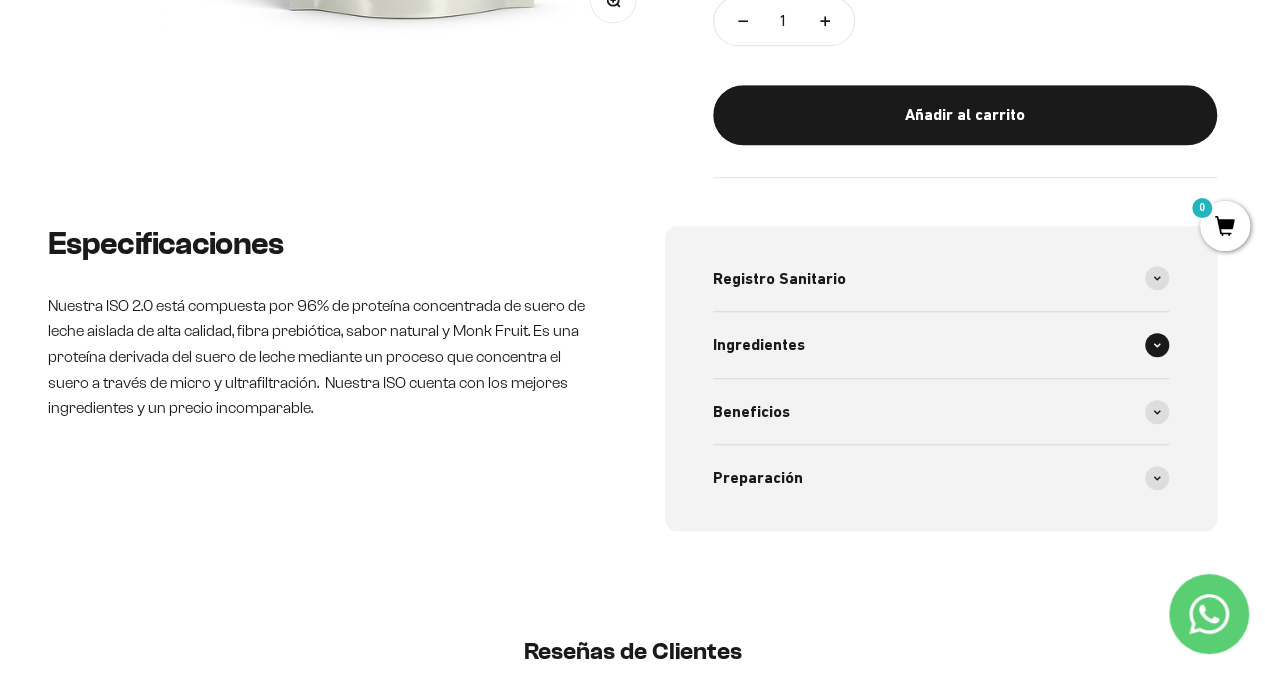 click on "Ingredientes" at bounding box center [941, 345] 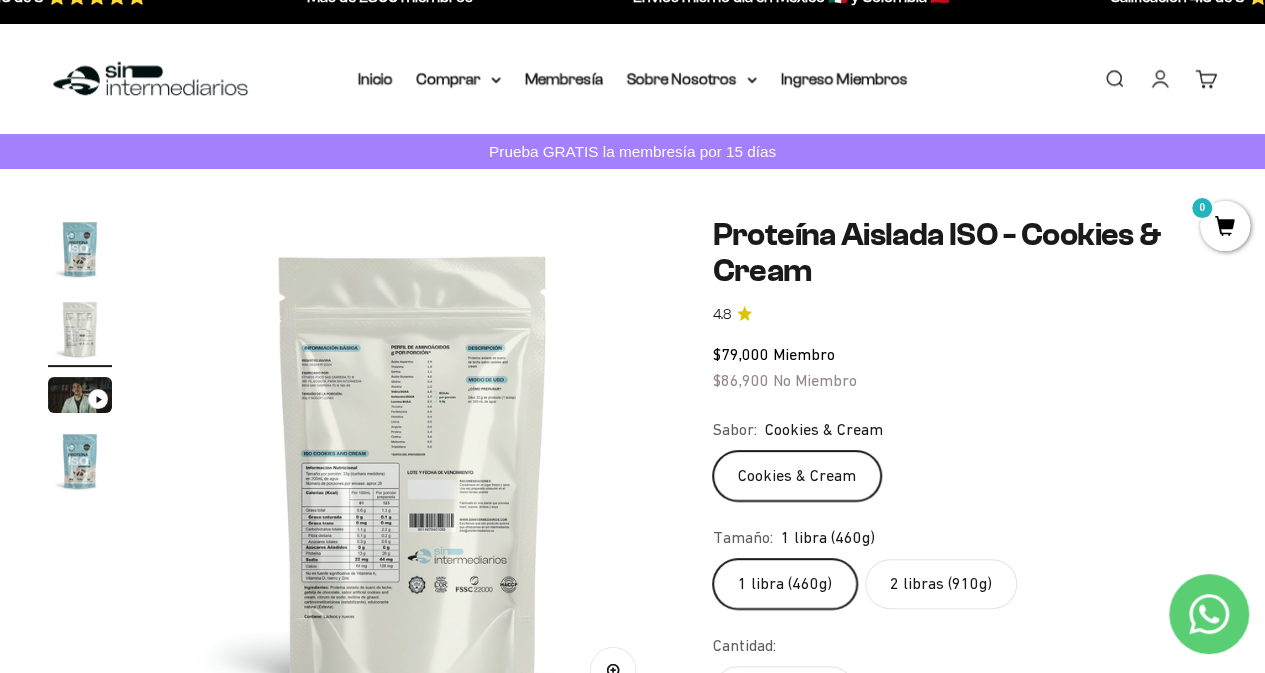 scroll, scrollTop: 0, scrollLeft: 0, axis: both 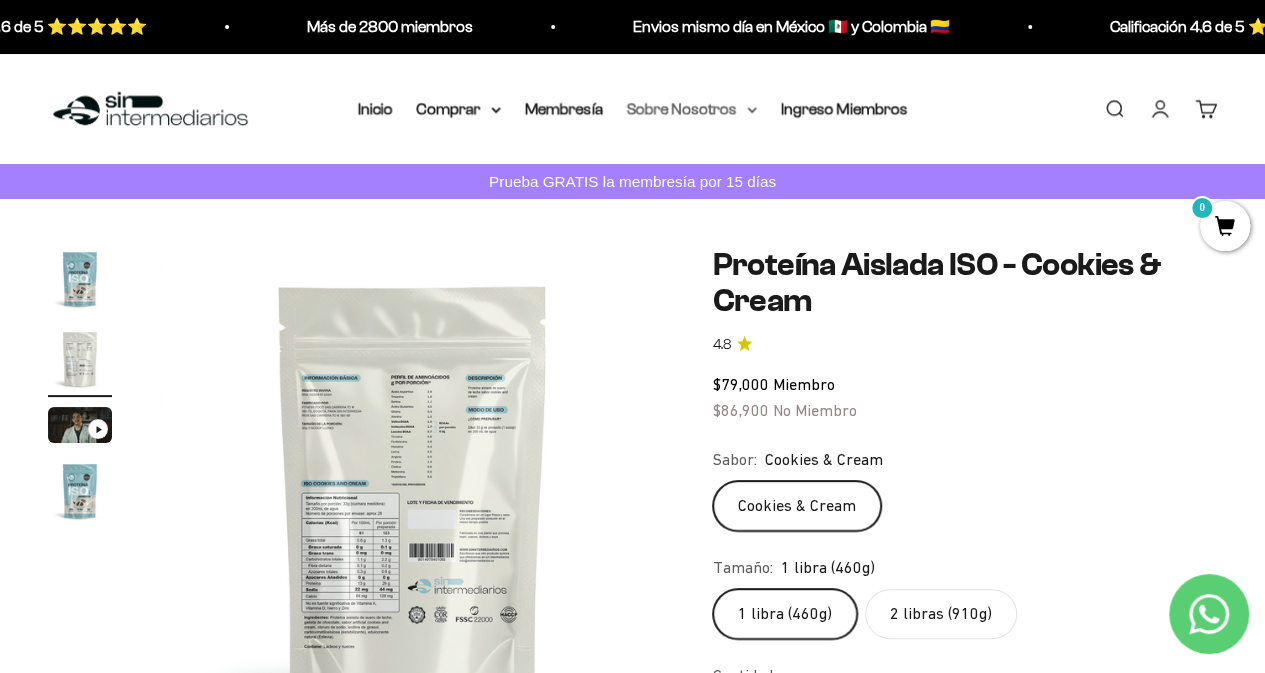 click 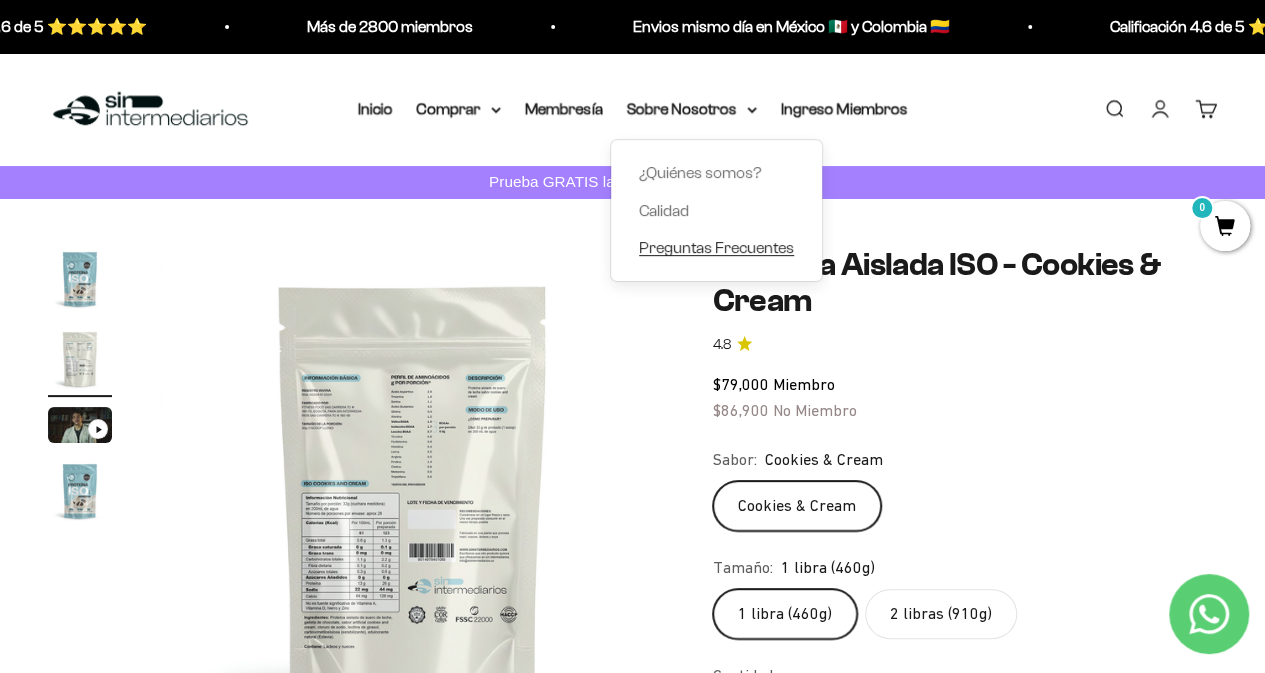 click on "Preguntas Frecuentes" at bounding box center [716, 247] 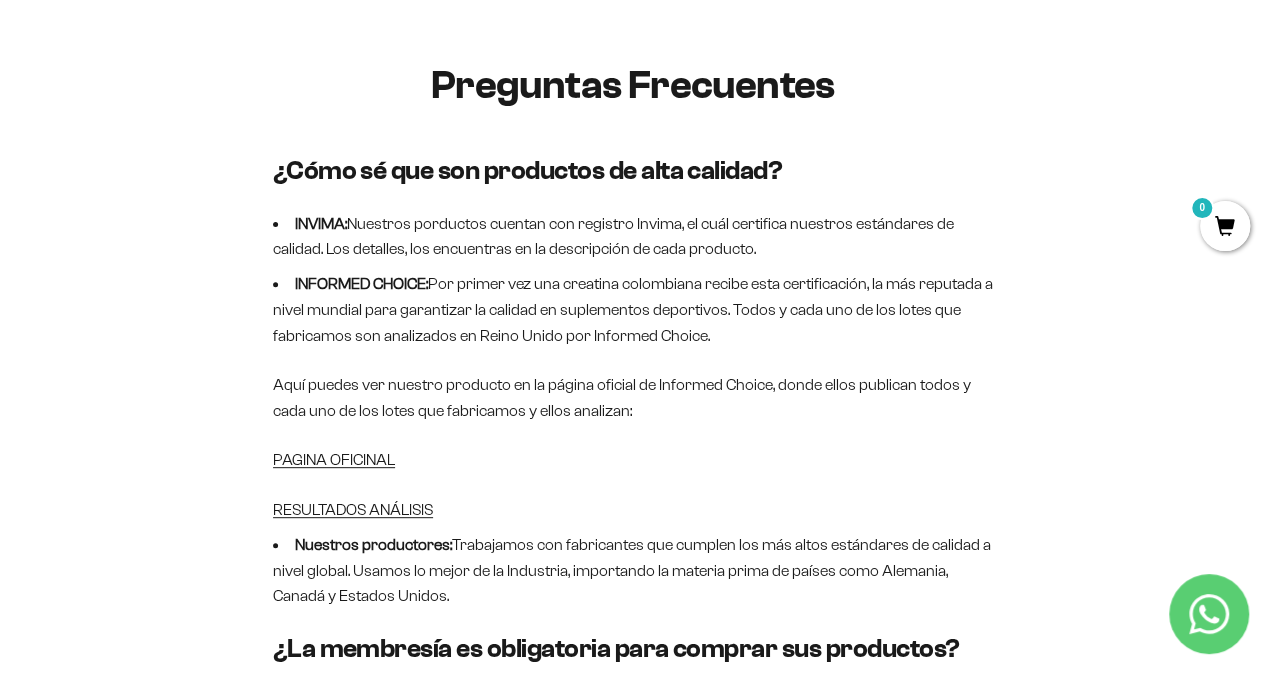scroll, scrollTop: 0, scrollLeft: 0, axis: both 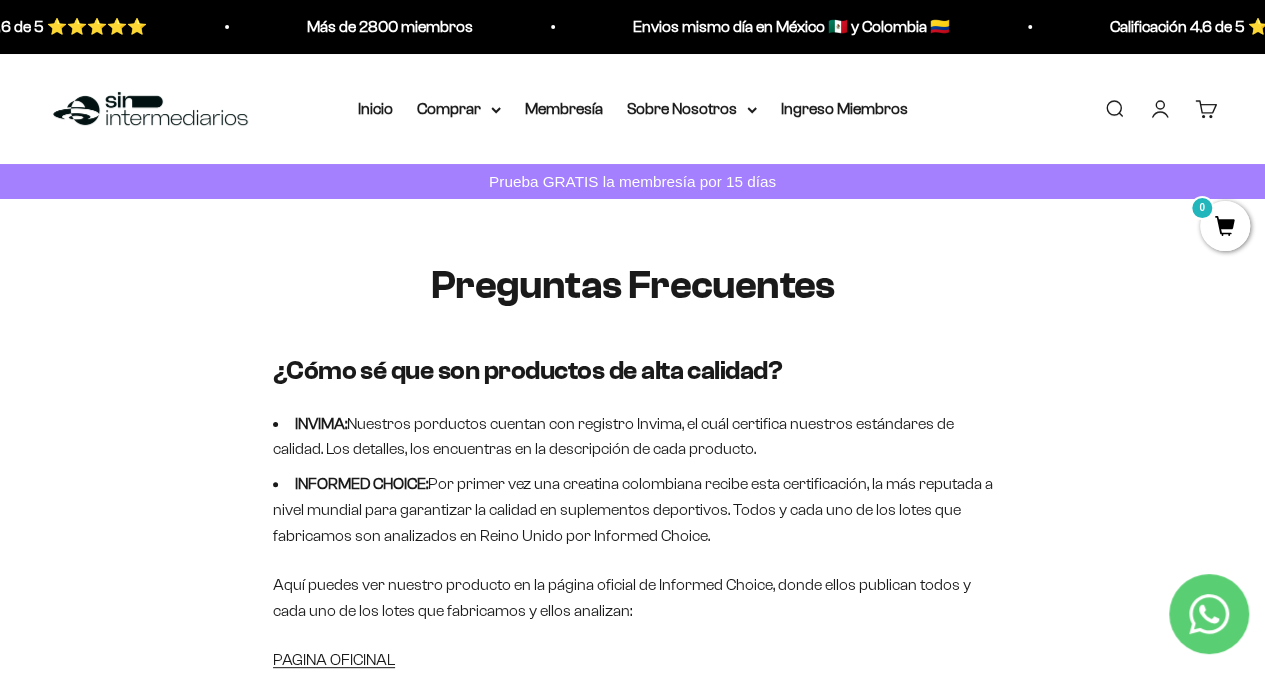 click on "Inicio
Comprar
Proteínas
Ver Todos
Whey
Iso
Vegan" at bounding box center [633, 109] 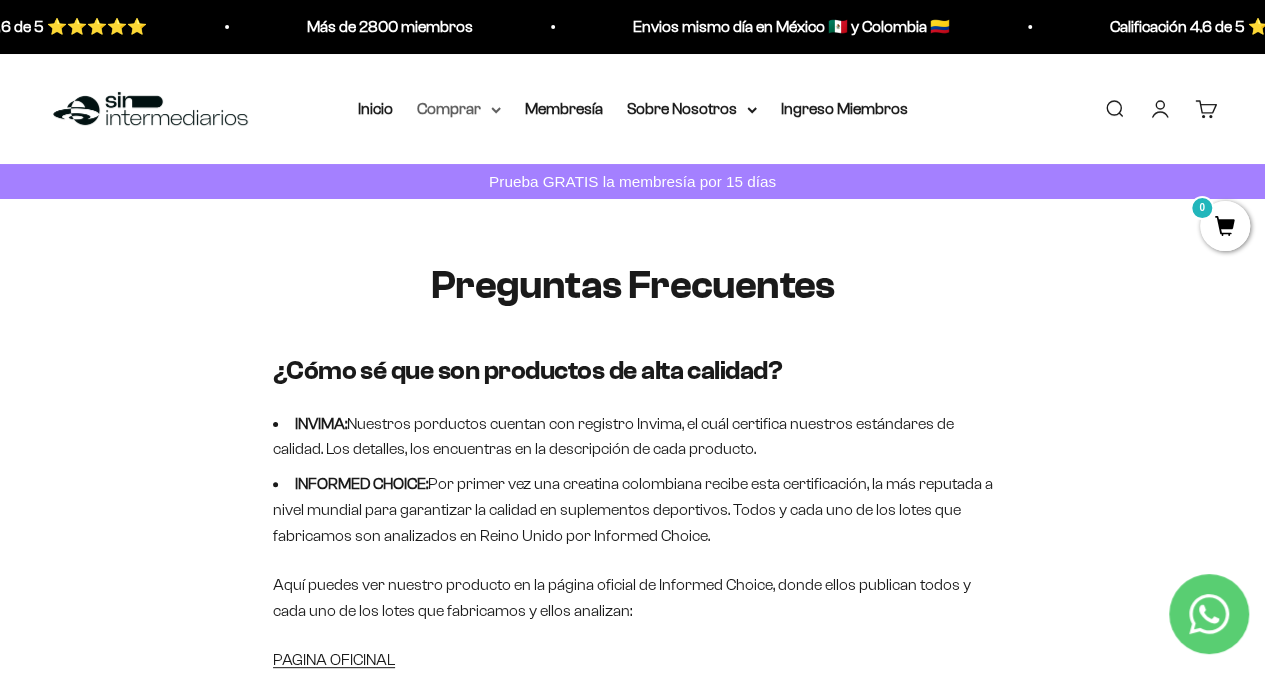 click 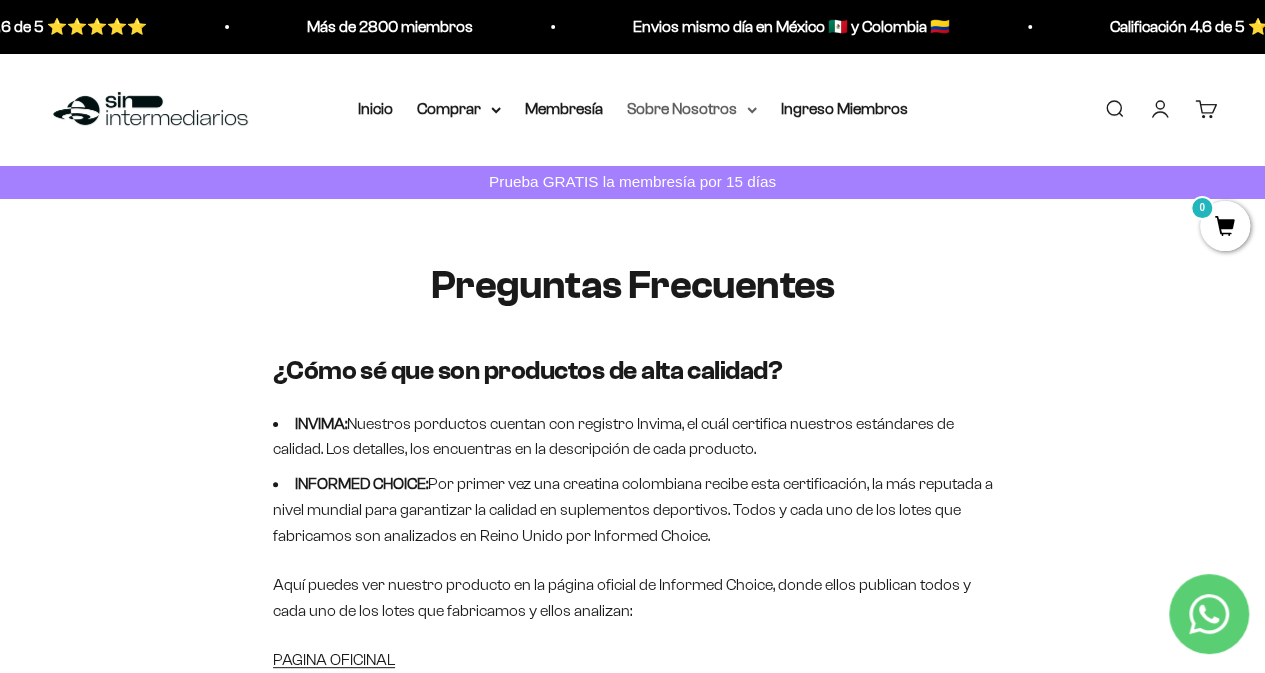 click on "Sobre Nosotros" at bounding box center (692, 109) 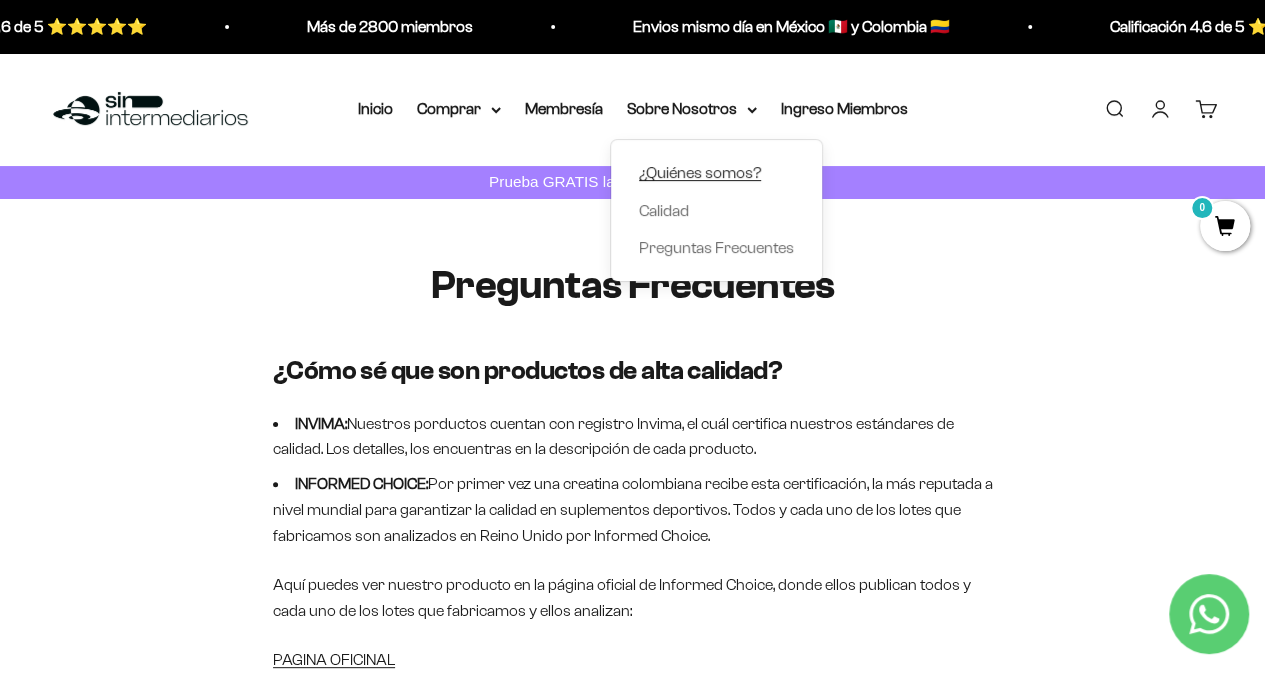 click on "¿Quiénes somos?" at bounding box center (700, 172) 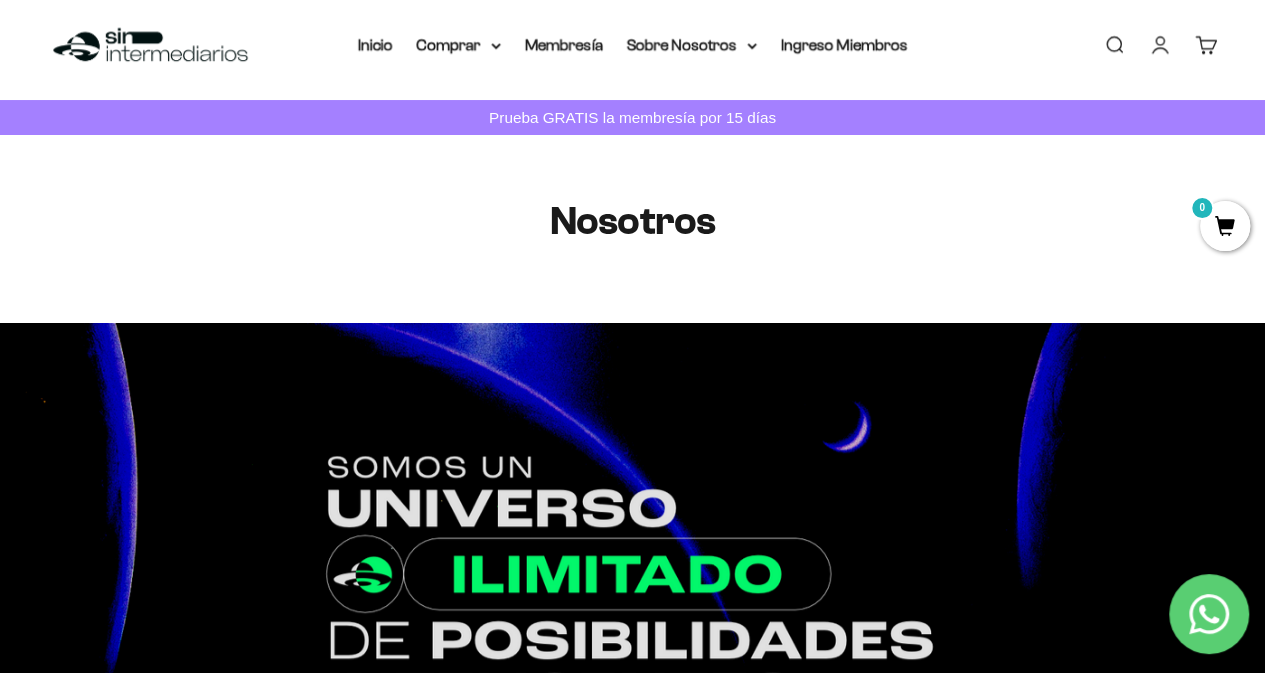 scroll, scrollTop: 0, scrollLeft: 0, axis: both 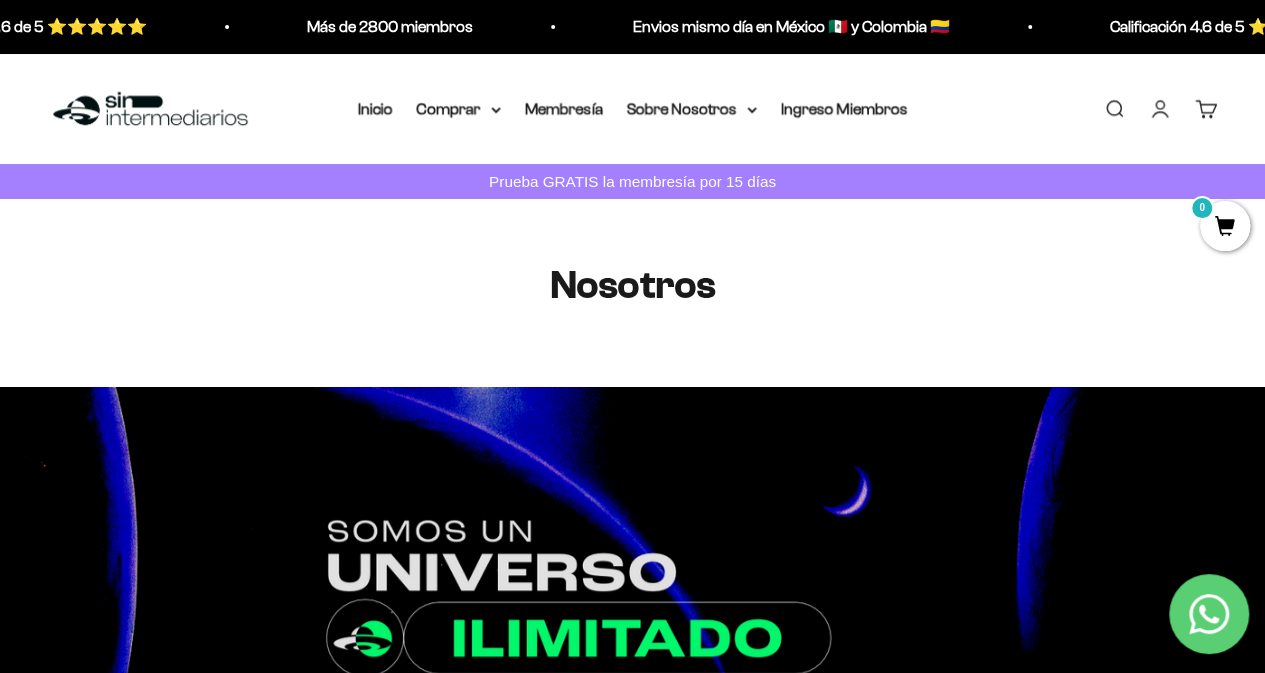 click on "Inicio
Comprar
Proteínas
Ver Todos
Whey
Iso
Vegan" at bounding box center (633, 109) 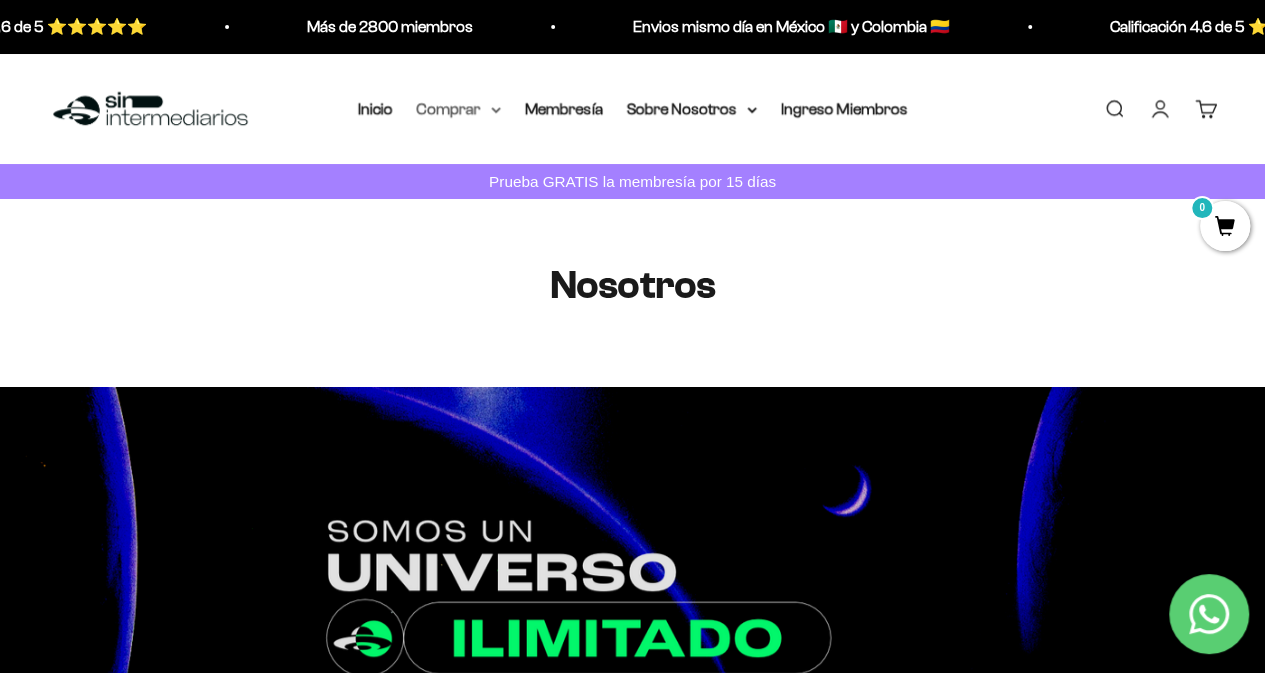 click 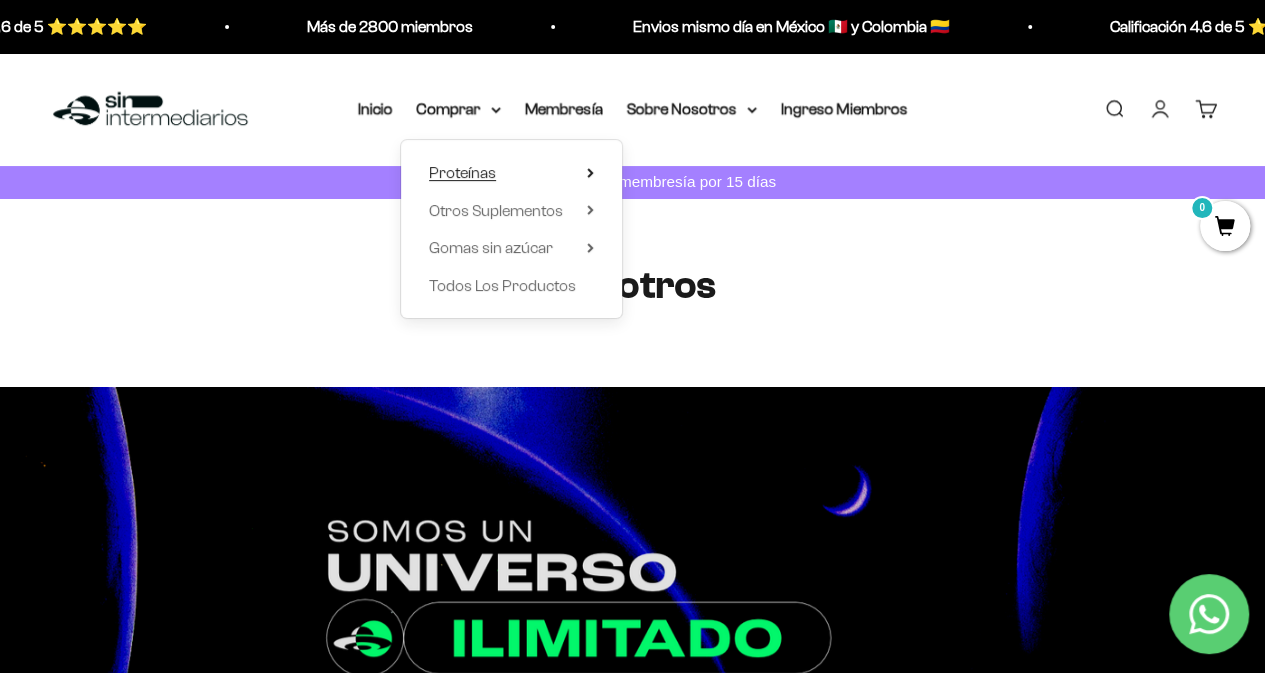 click on "Proteínas" at bounding box center (462, 172) 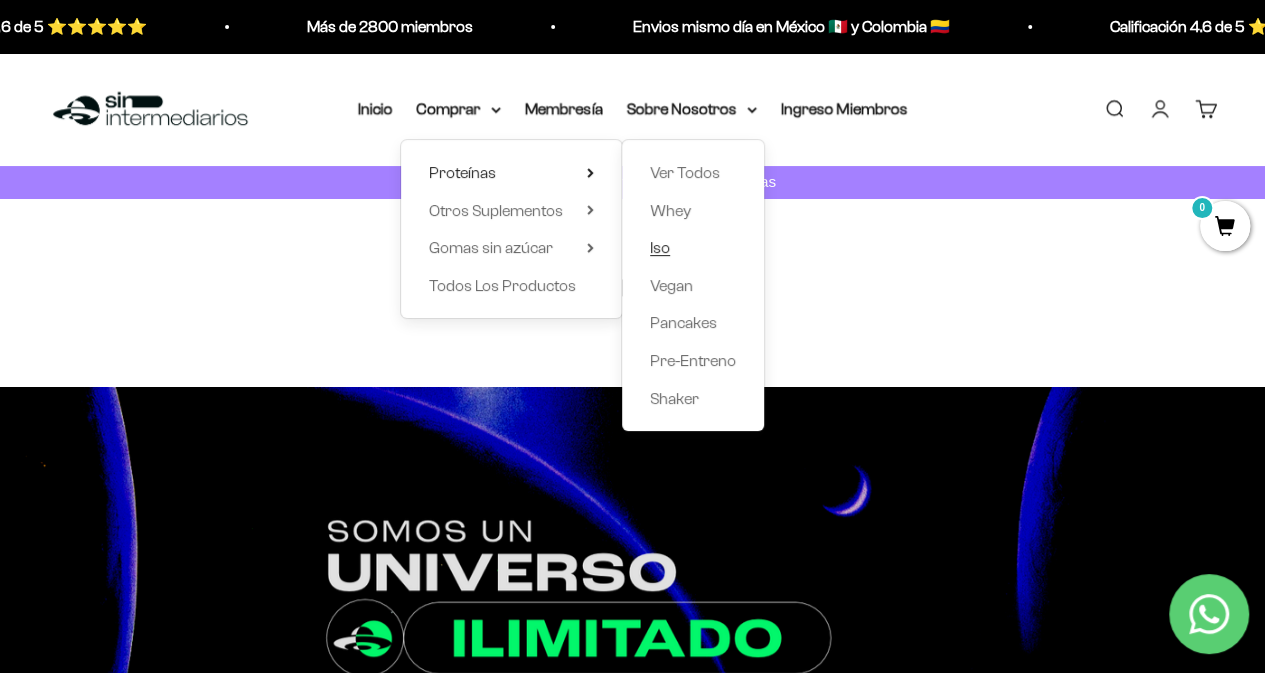click on "Iso" at bounding box center (660, 247) 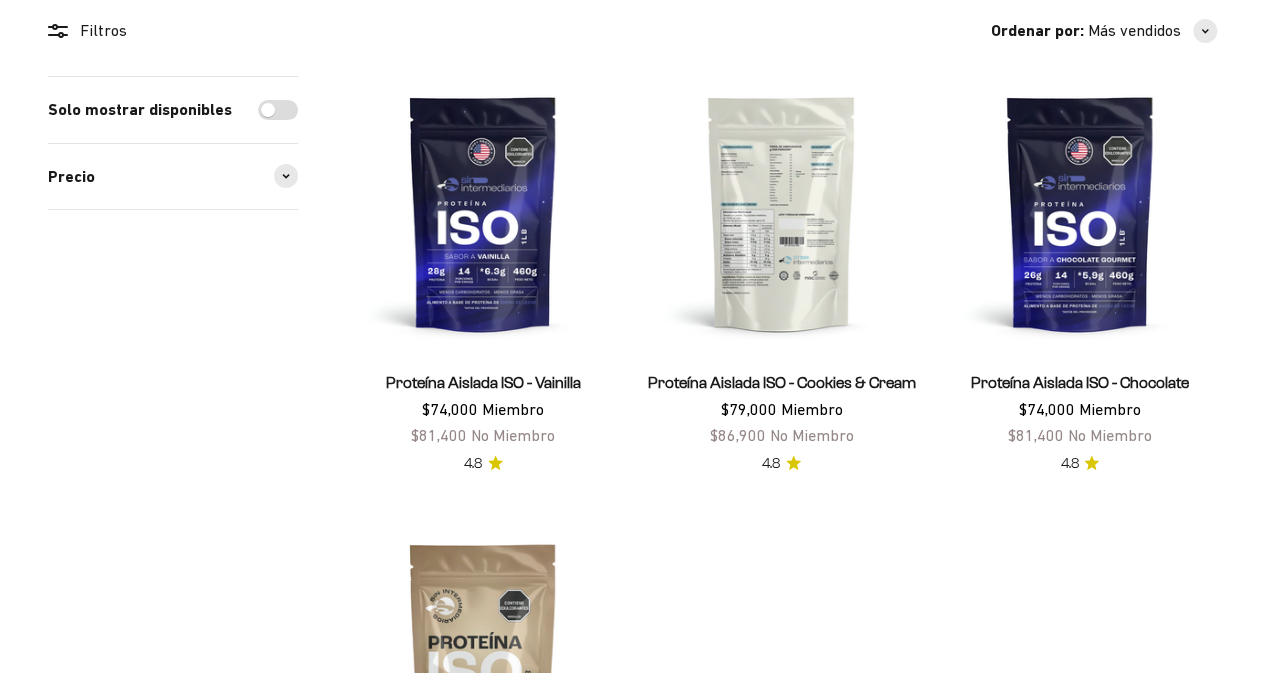 scroll, scrollTop: 242, scrollLeft: 0, axis: vertical 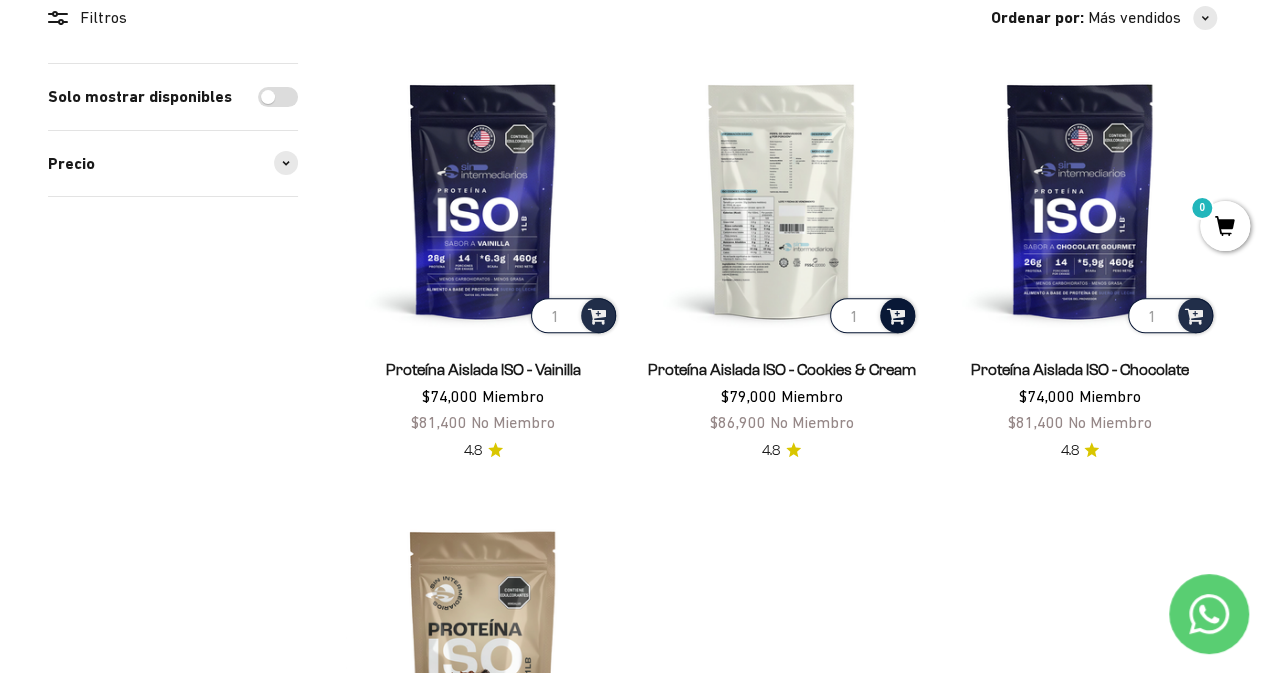 click at bounding box center (896, 314) 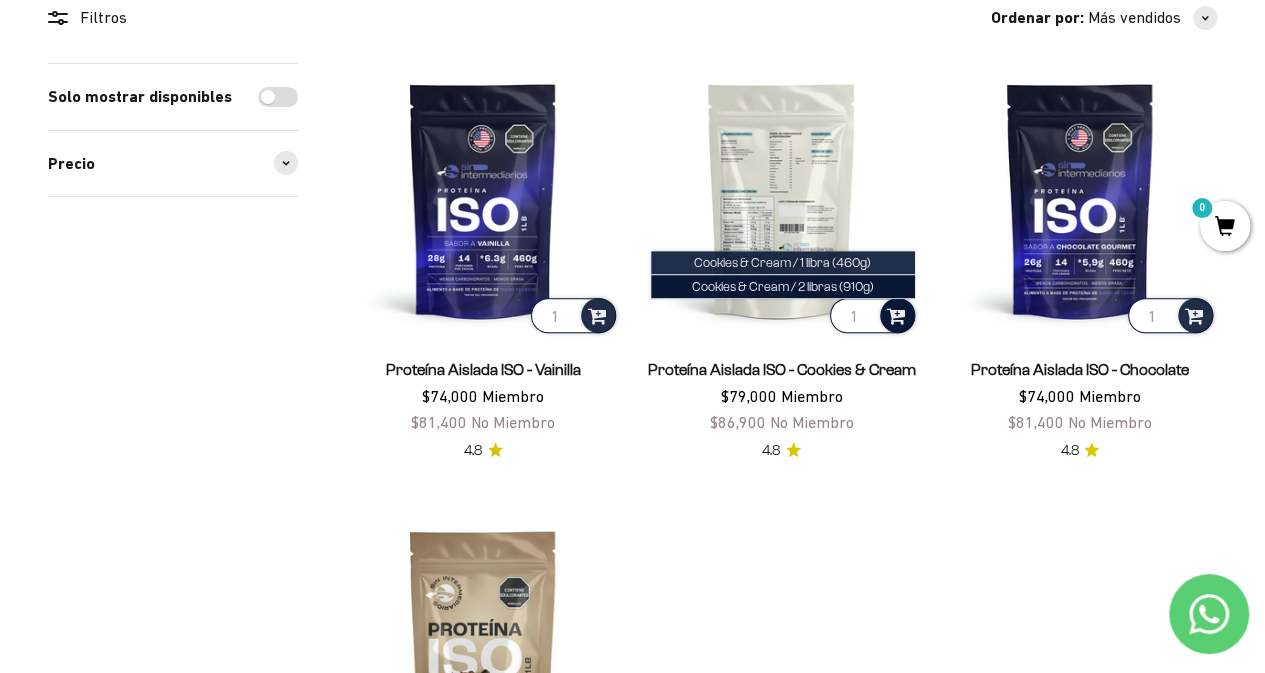 click on "Cookies & Cream / 1 libra (460g)" at bounding box center (782, 262) 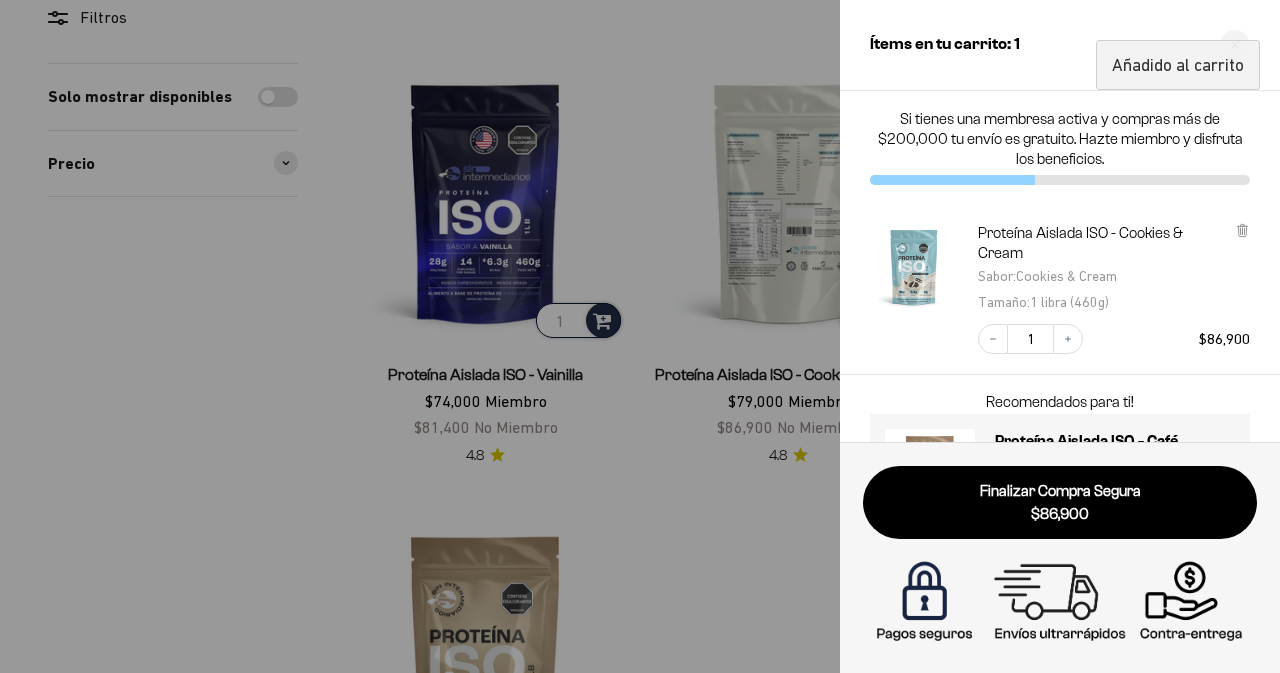 click at bounding box center [640, 336] 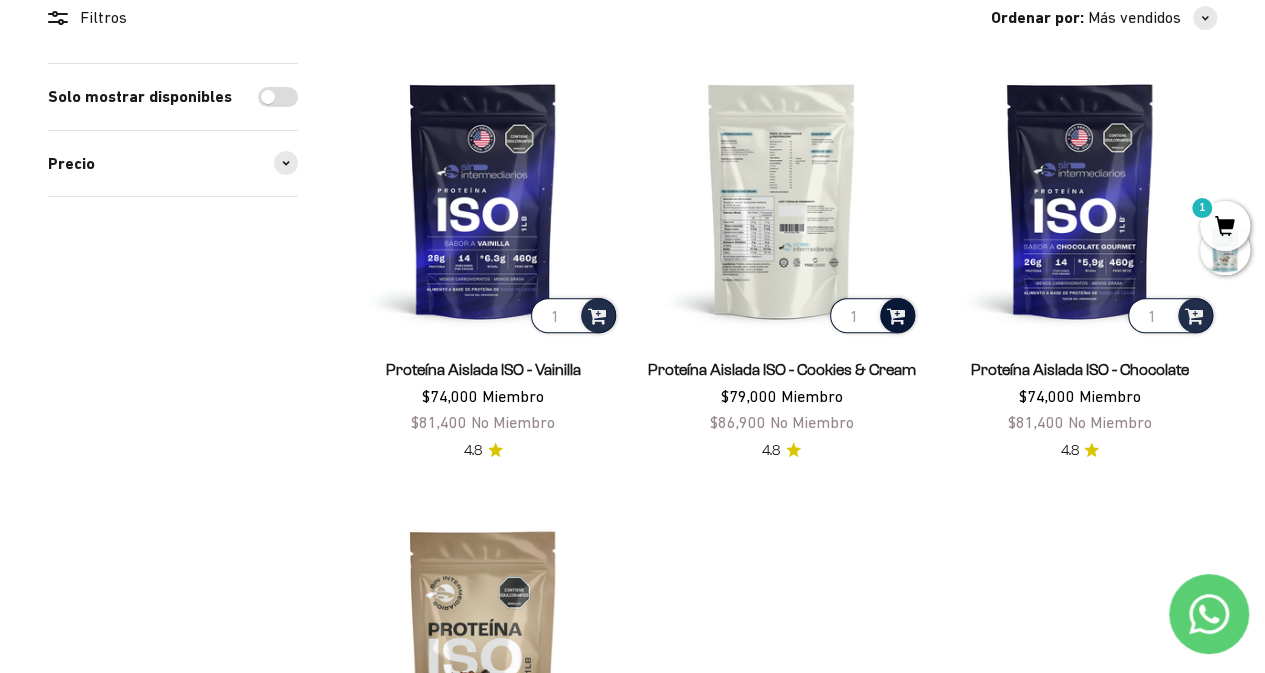 scroll, scrollTop: 0, scrollLeft: 0, axis: both 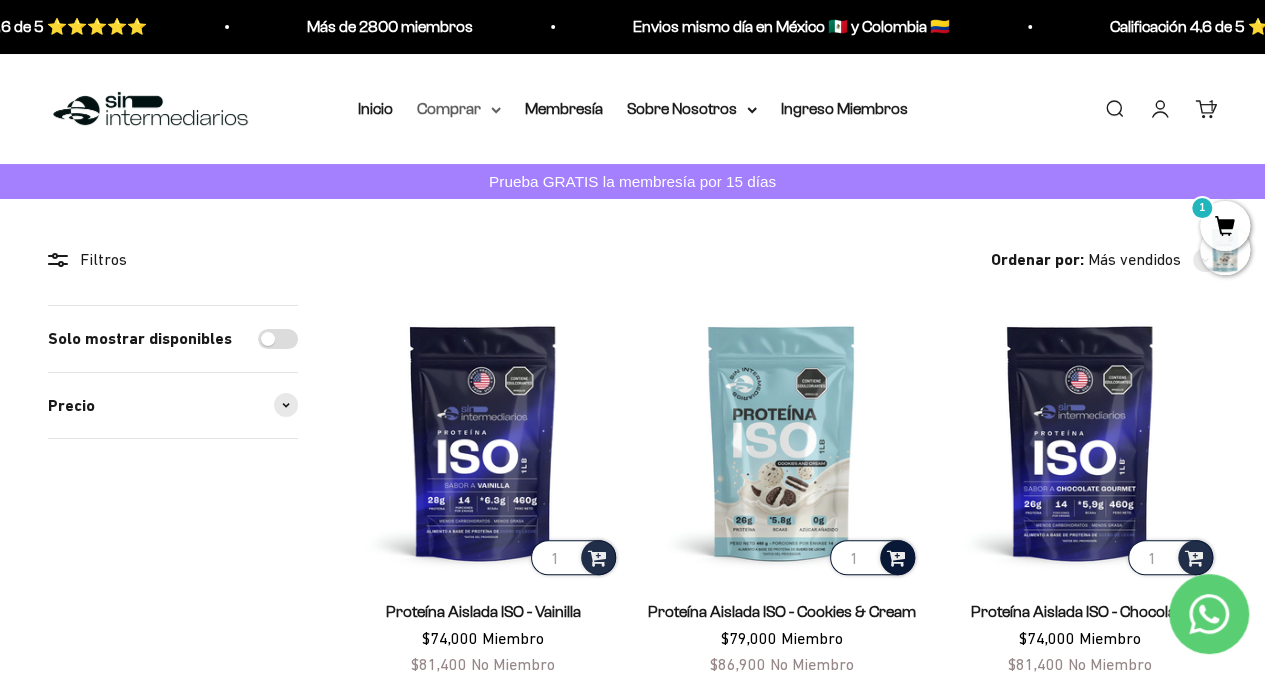 click 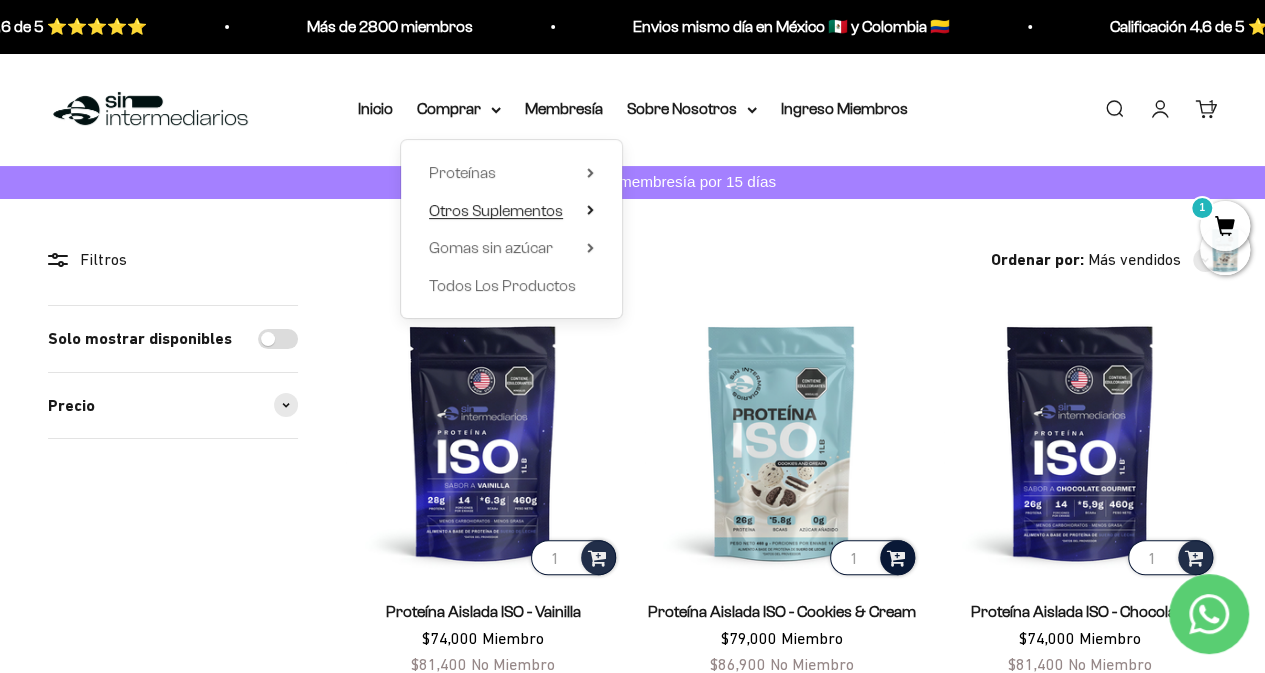 click on "Otros Suplementos" at bounding box center (496, 209) 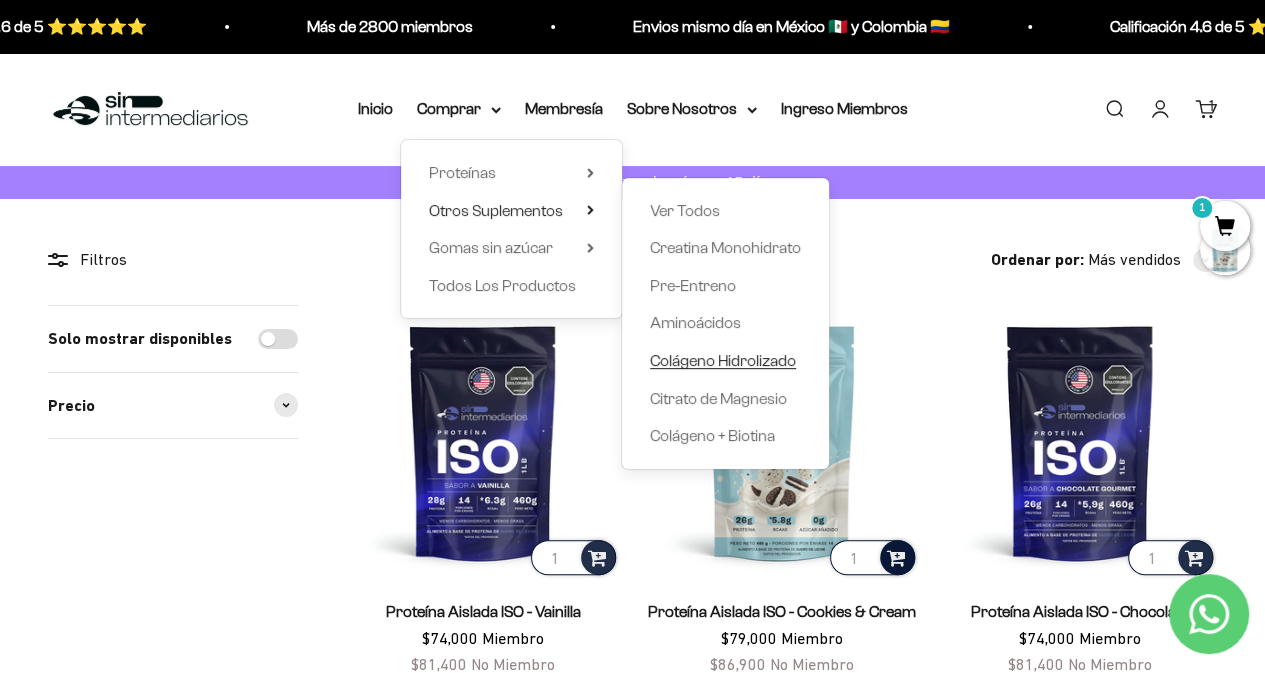 click on "Colágeno Hidrolizado" at bounding box center [723, 360] 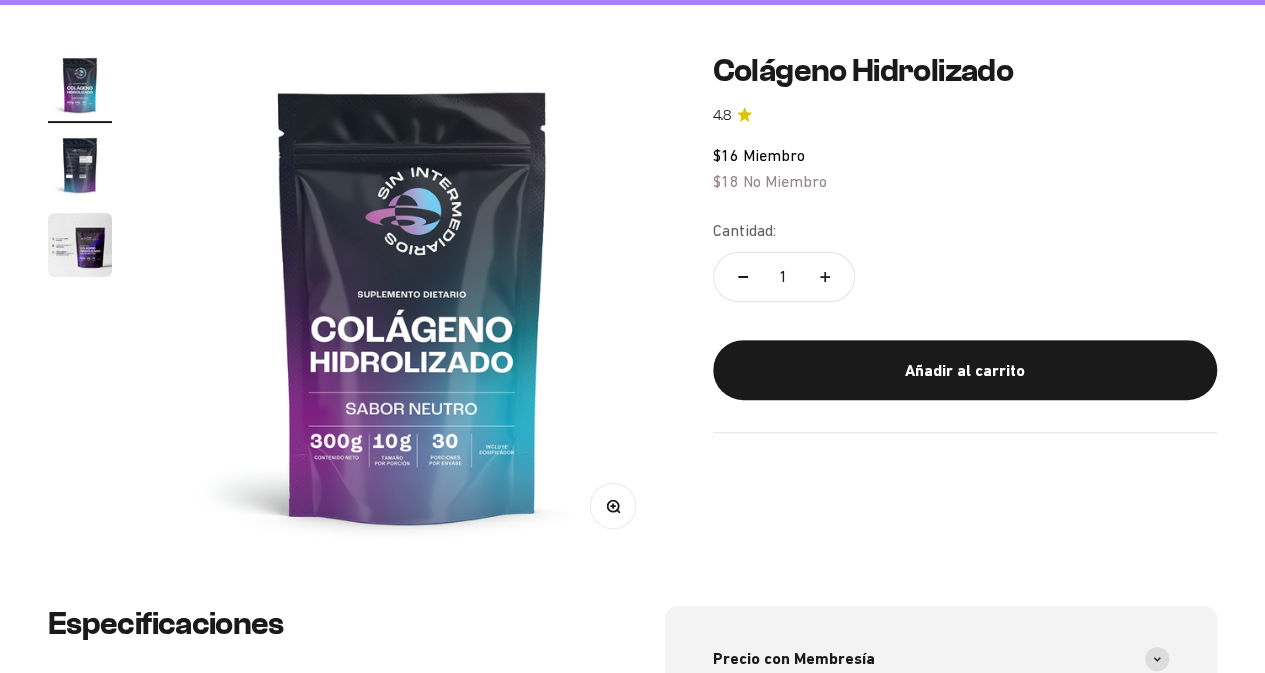 scroll, scrollTop: 194, scrollLeft: 0, axis: vertical 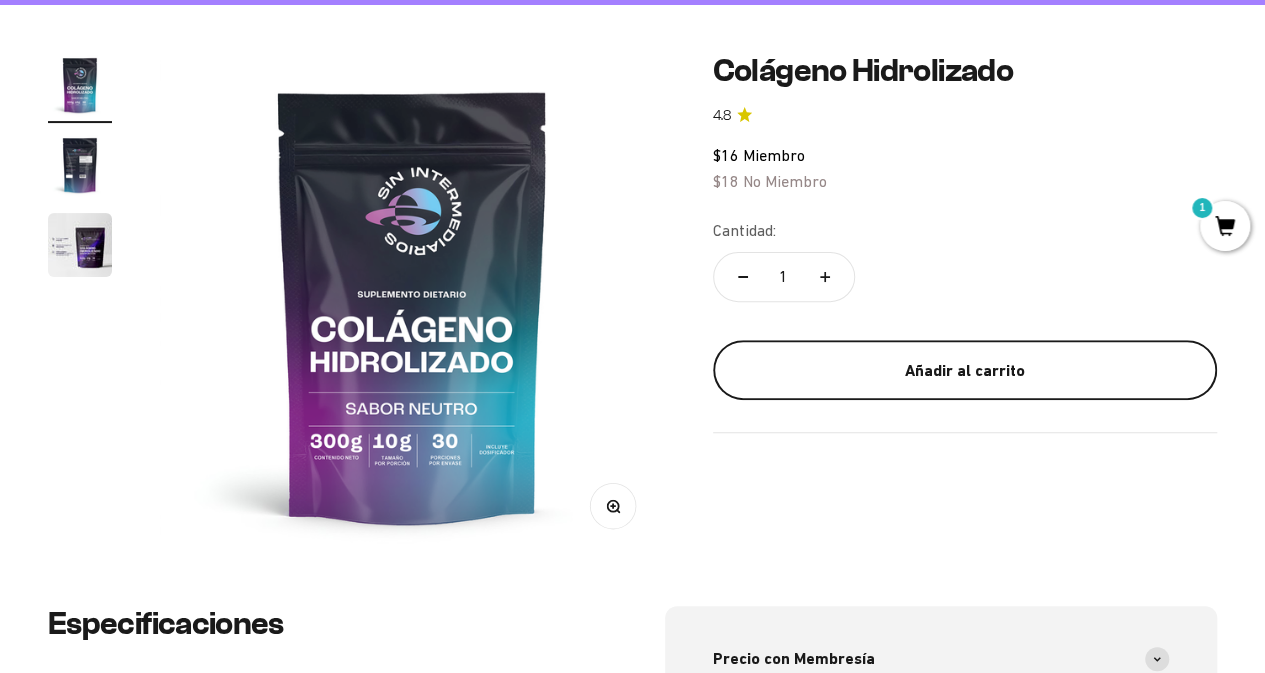 click on "Añadir al carrito" at bounding box center [965, 371] 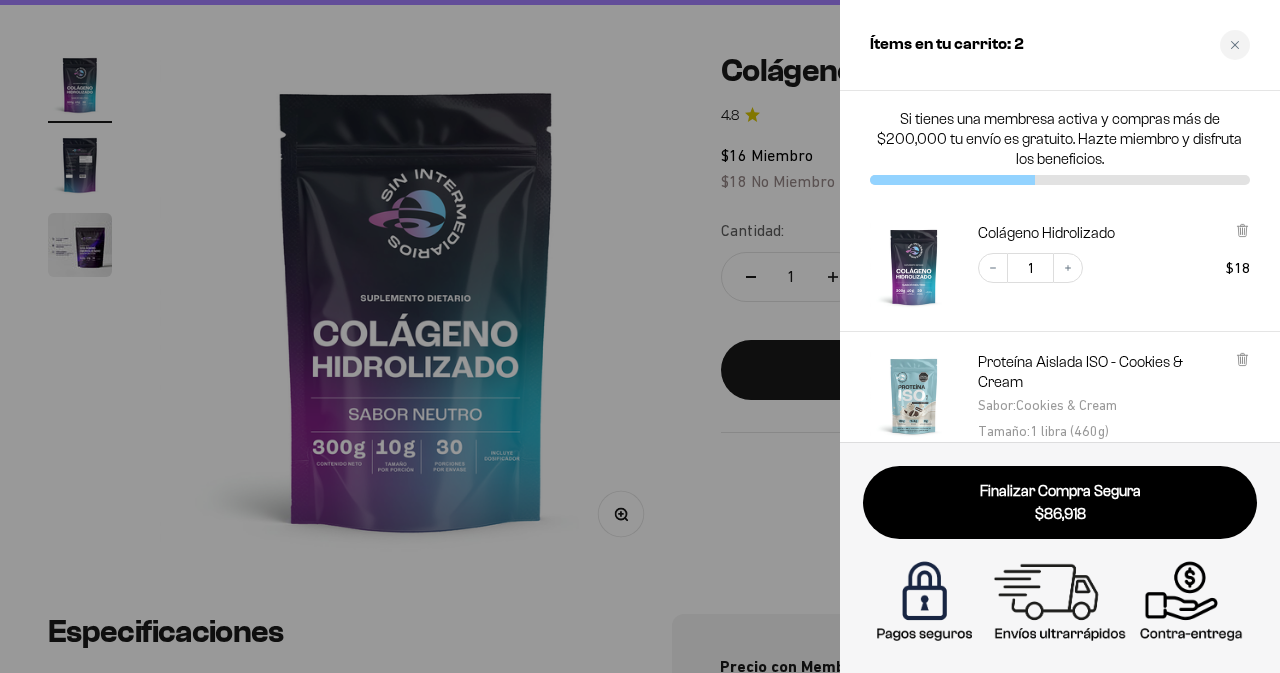 click at bounding box center (640, 336) 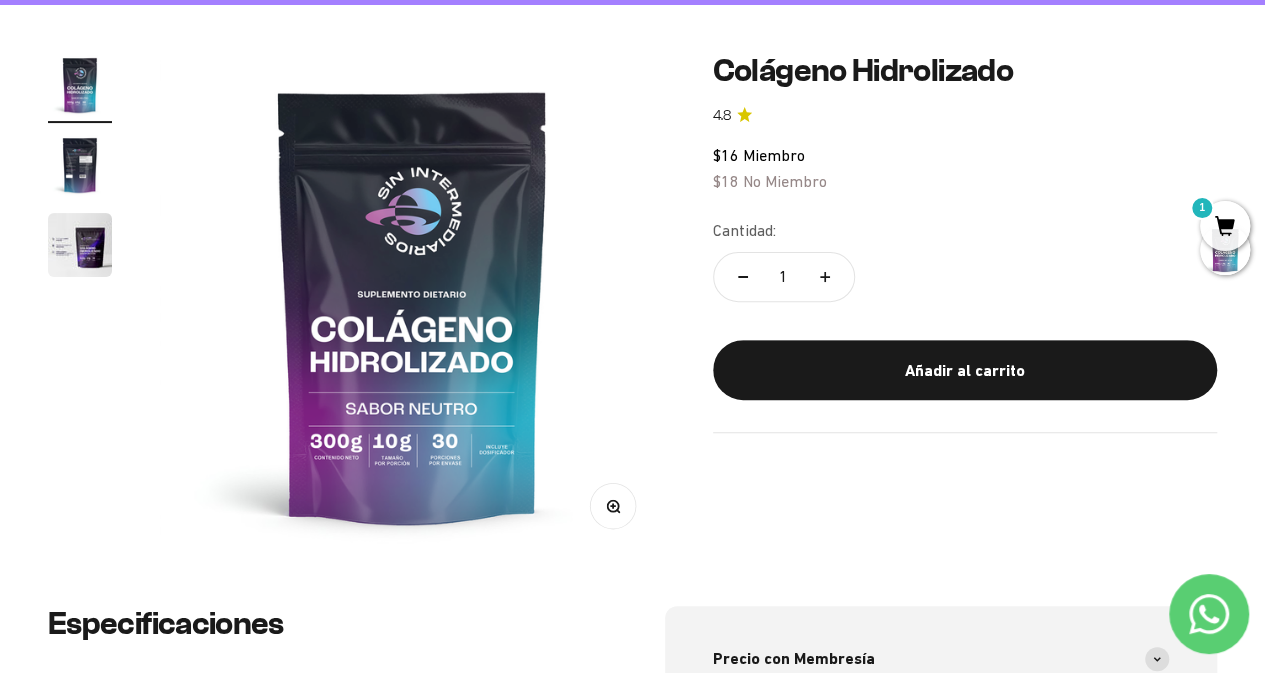 click on "1" at bounding box center [1225, 226] 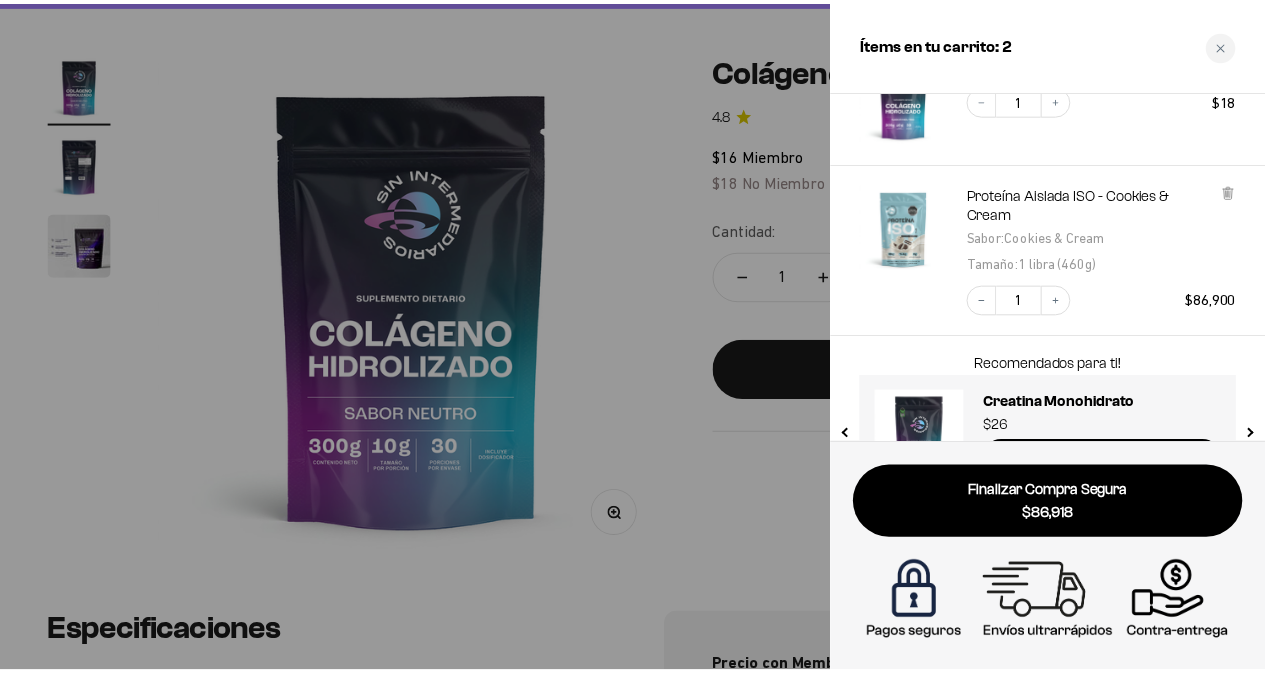 scroll, scrollTop: 166, scrollLeft: 0, axis: vertical 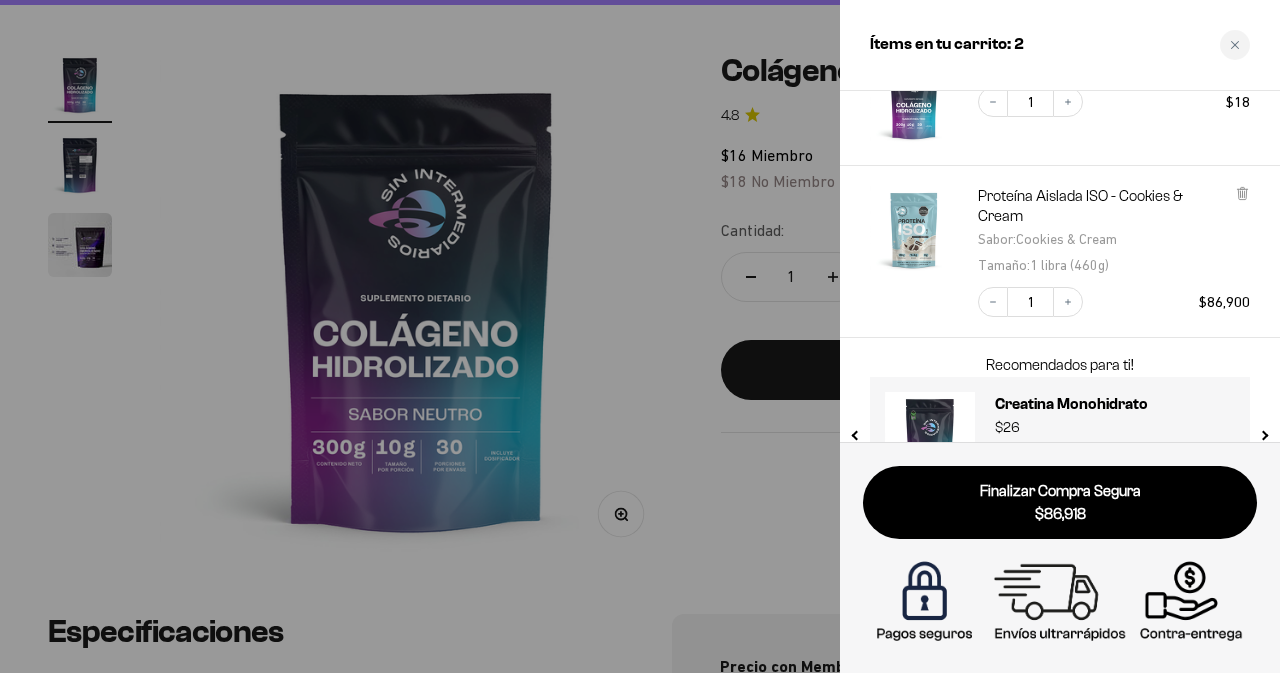 click at bounding box center [640, 336] 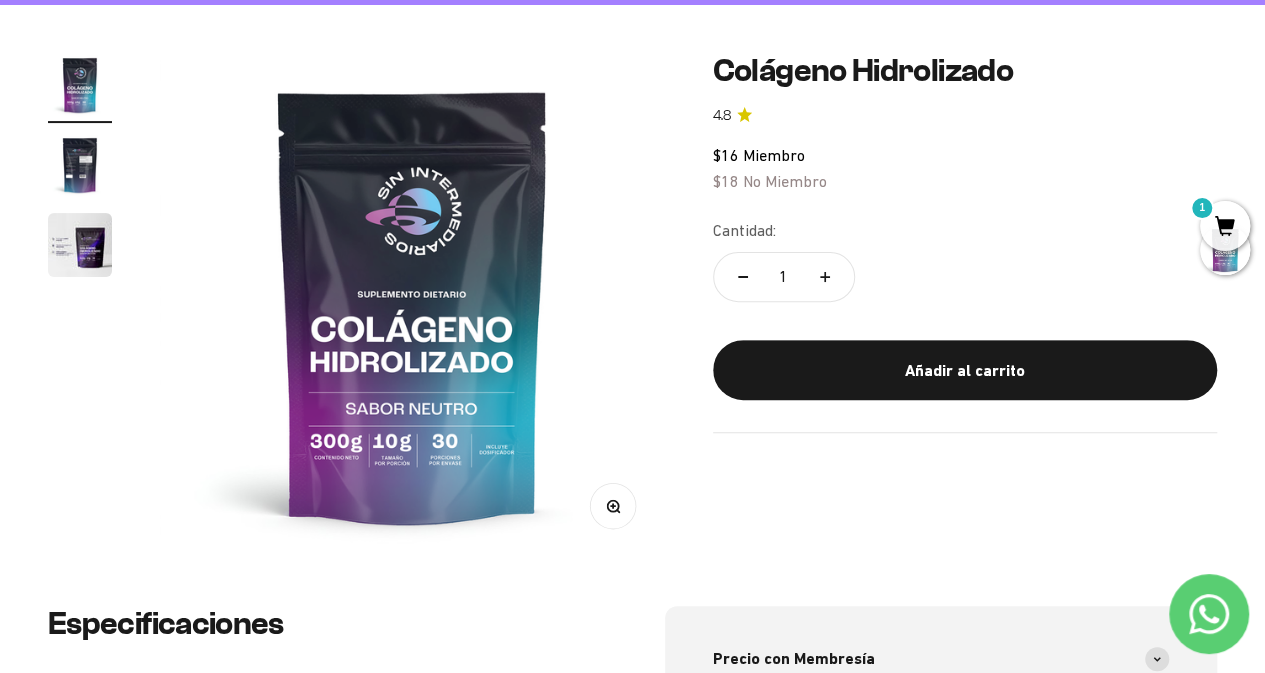 scroll, scrollTop: 0, scrollLeft: 0, axis: both 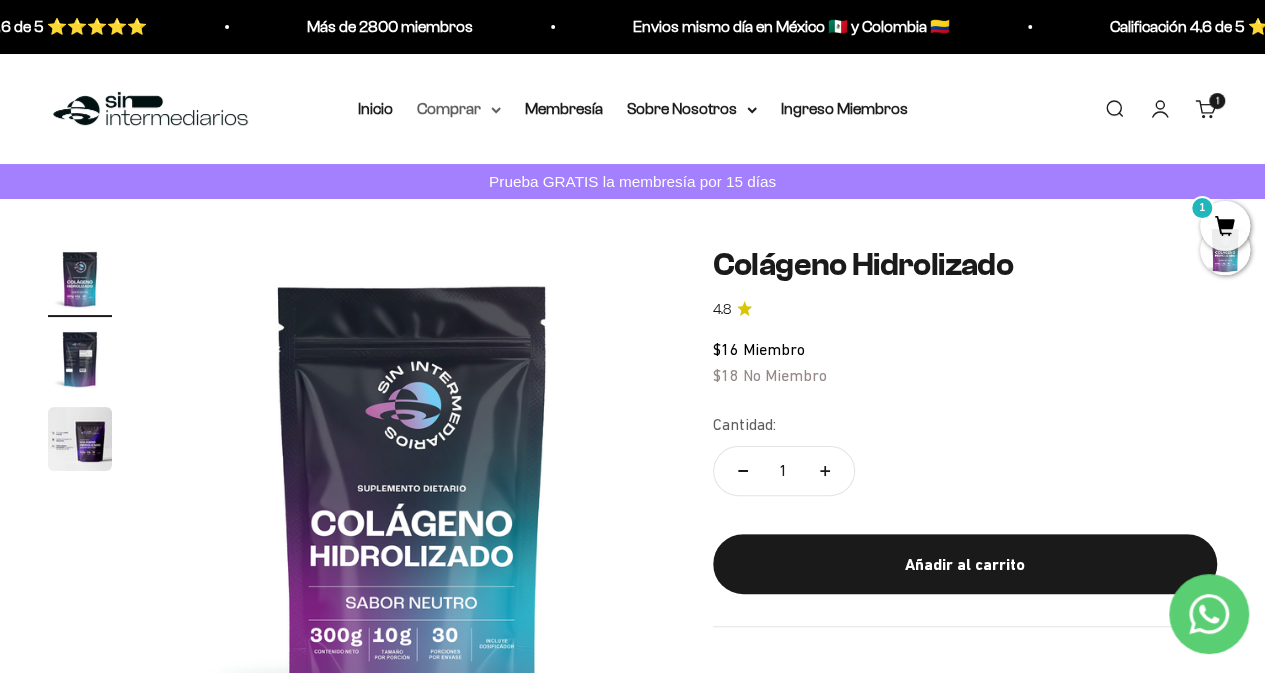 click on "Comprar" at bounding box center [459, 109] 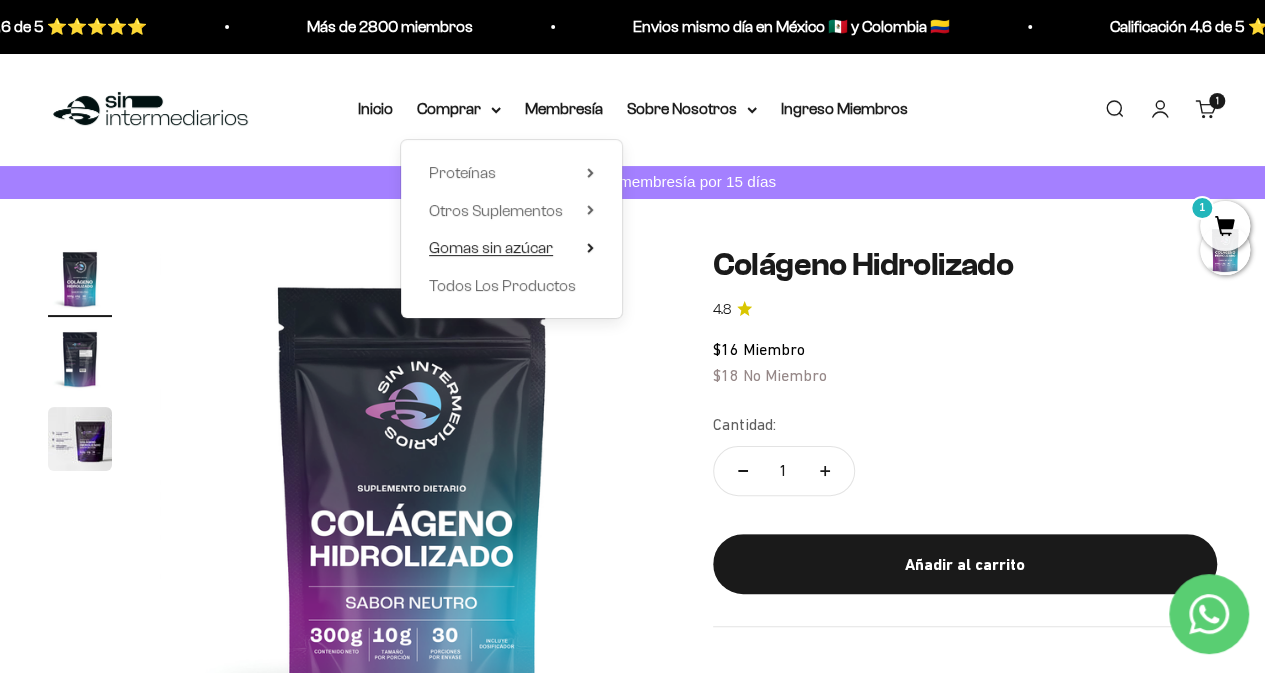click on "Gomas sin azúcar" at bounding box center [491, 247] 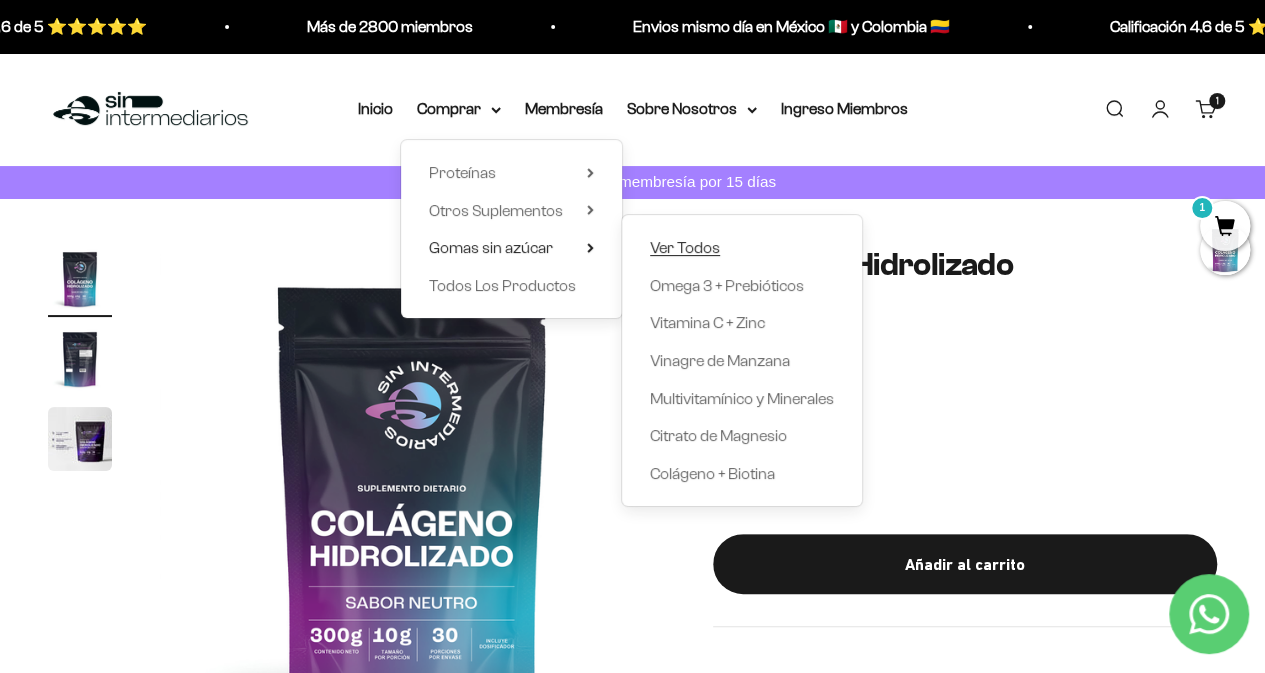 click on "Ver Todos" at bounding box center (685, 247) 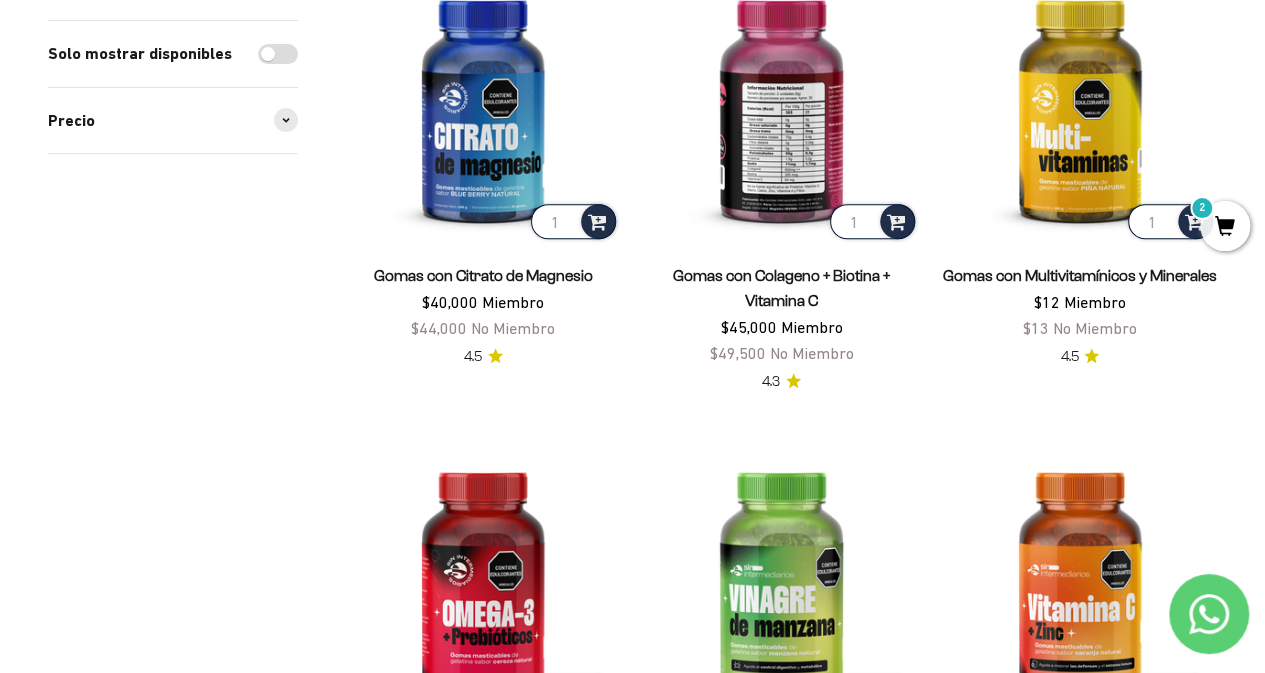 scroll, scrollTop: 319, scrollLeft: 0, axis: vertical 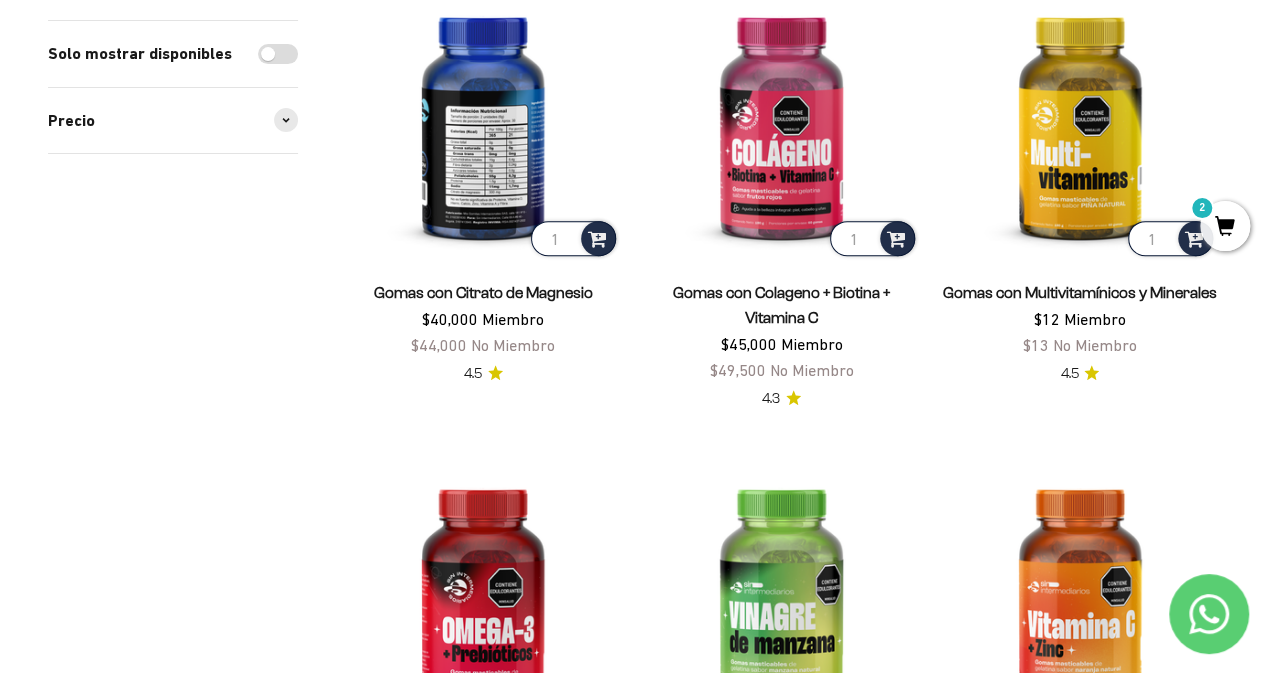 click at bounding box center [483, 123] 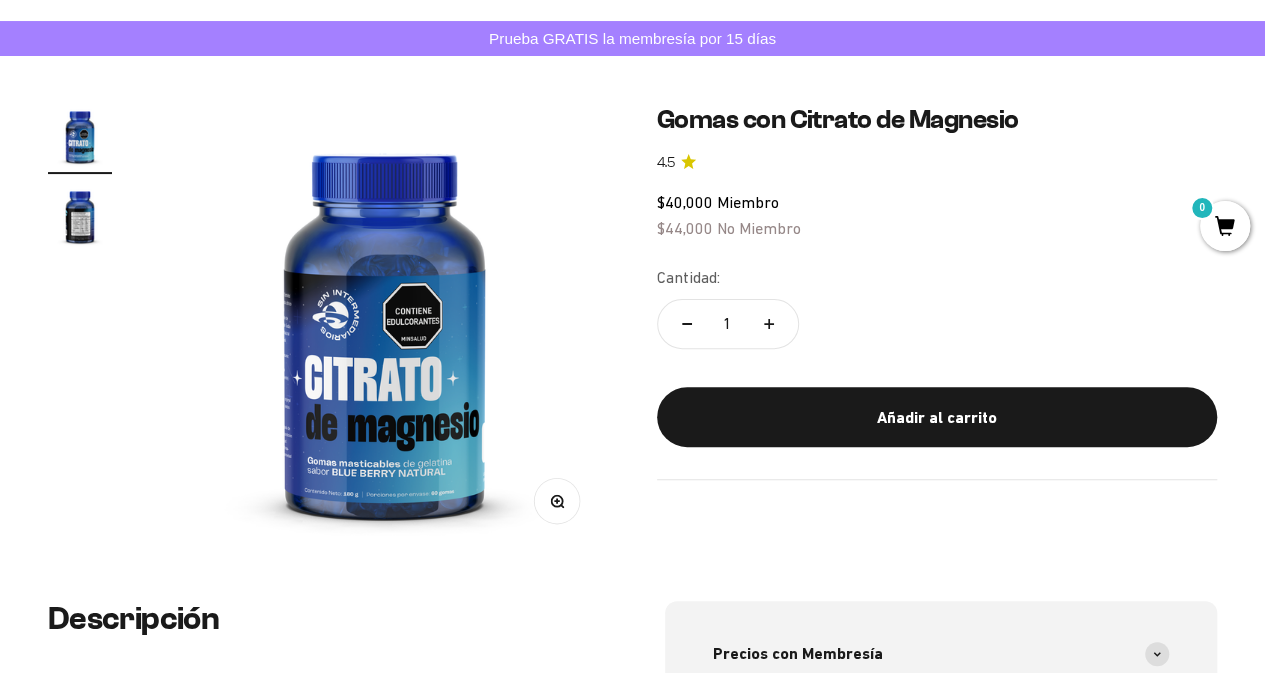 scroll, scrollTop: 294, scrollLeft: 0, axis: vertical 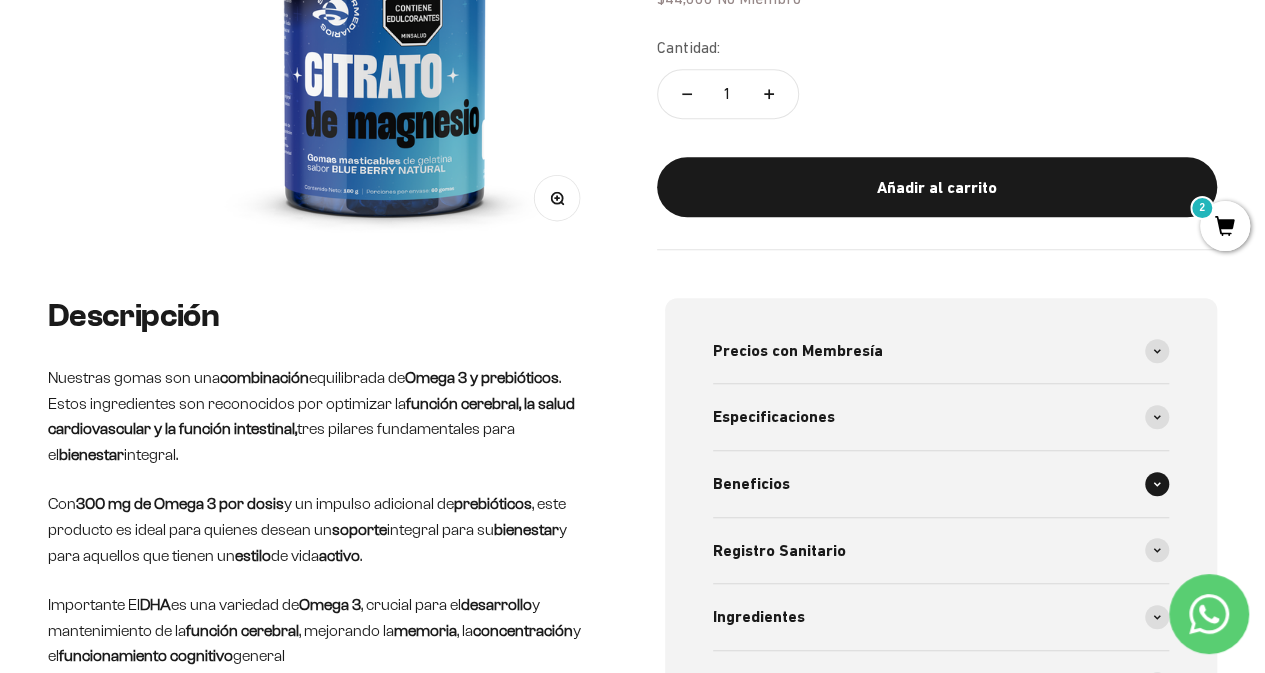 click on "Beneficios" at bounding box center (941, 484) 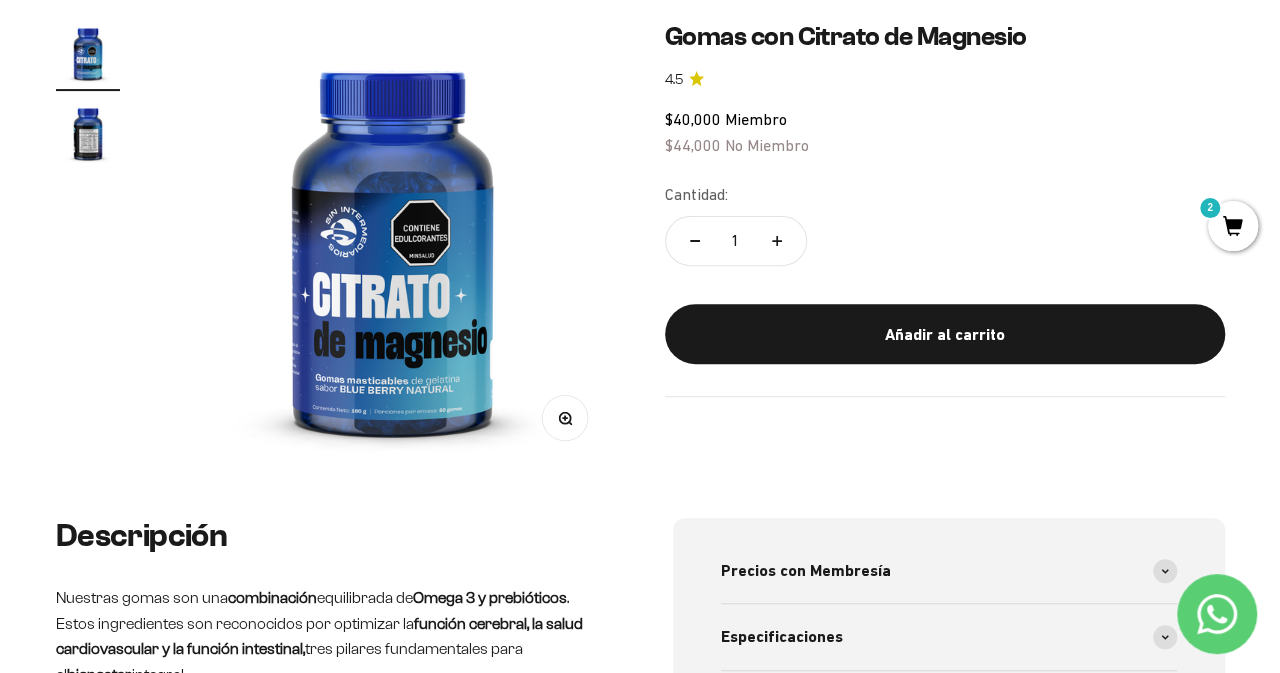 scroll, scrollTop: 0, scrollLeft: 0, axis: both 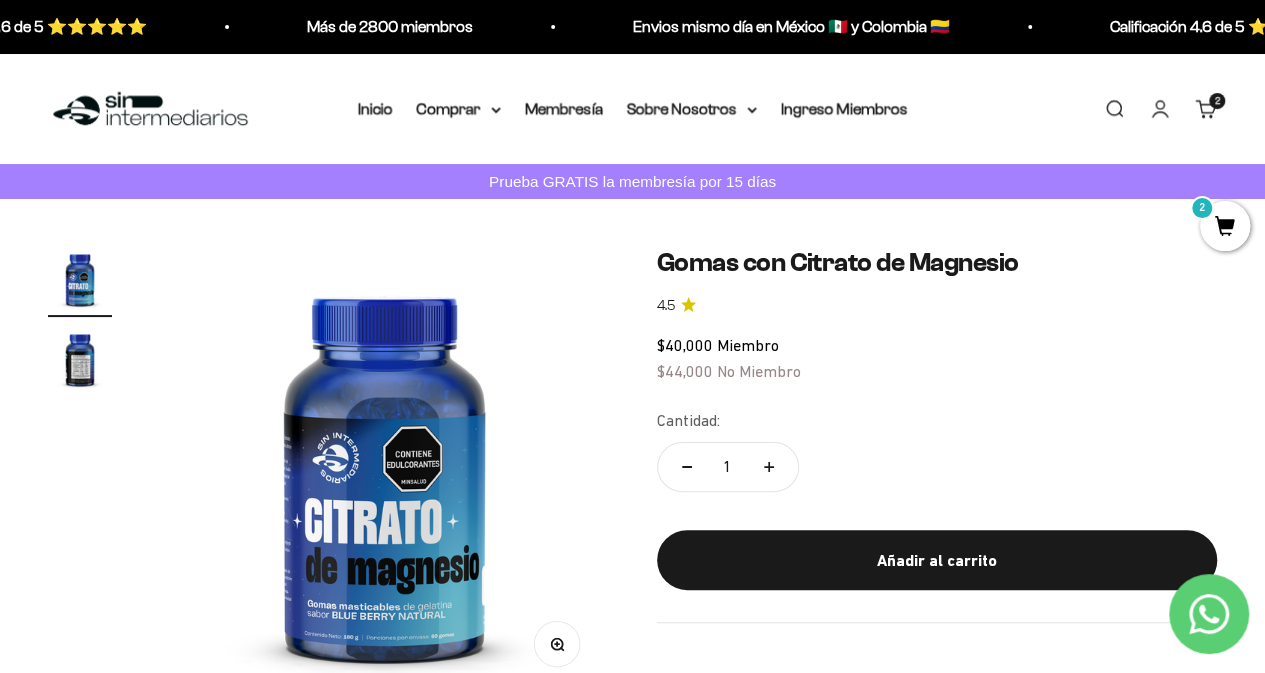 click on "2" at bounding box center (1217, 100) 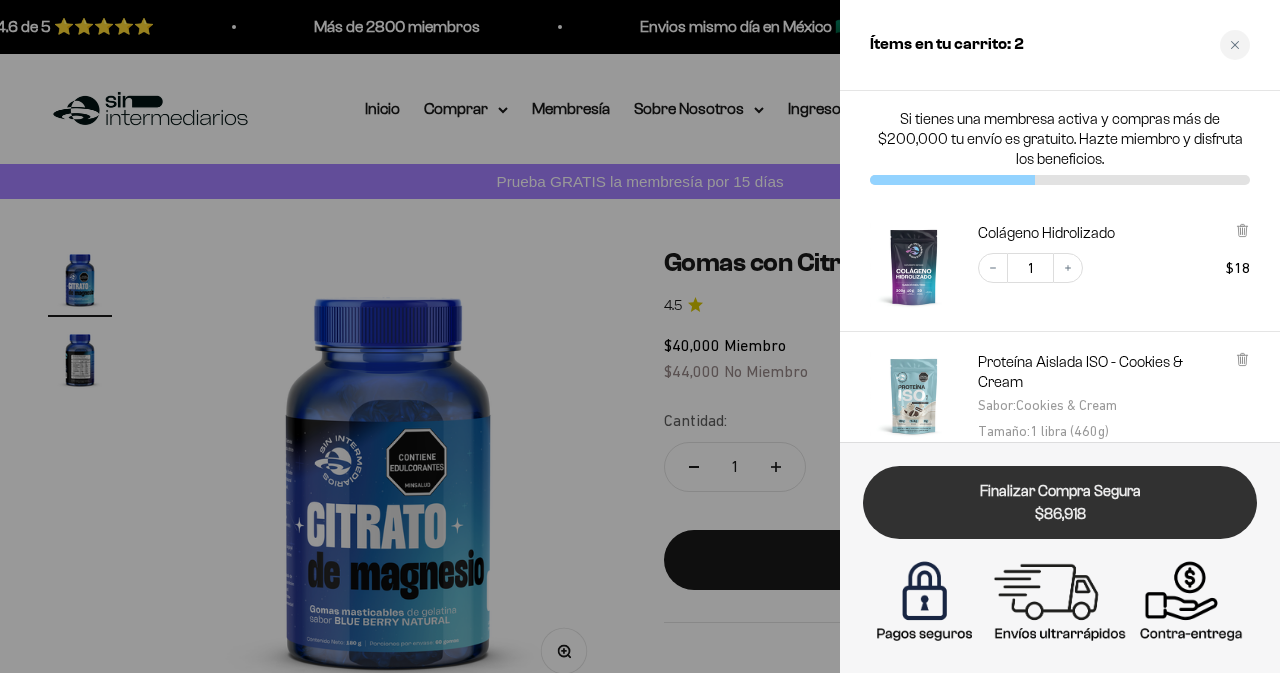 click on "Finalizar Compra Segura  $86,918" at bounding box center (1060, 502) 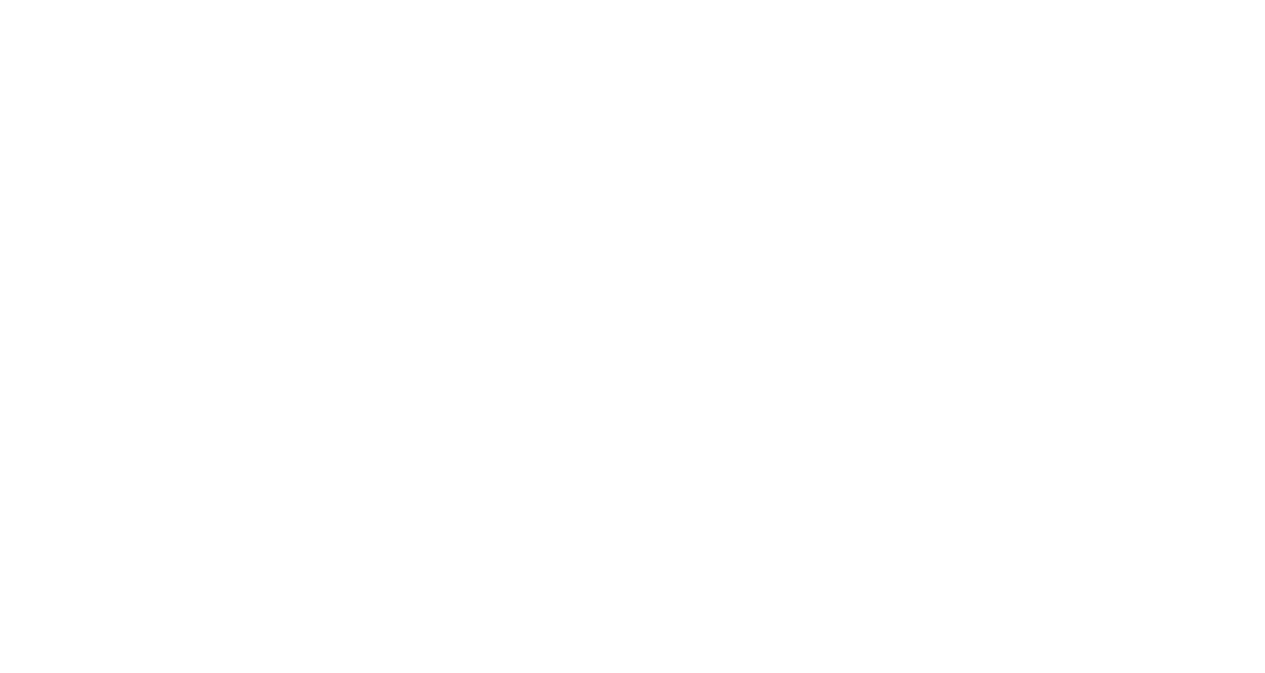 scroll, scrollTop: 0, scrollLeft: 0, axis: both 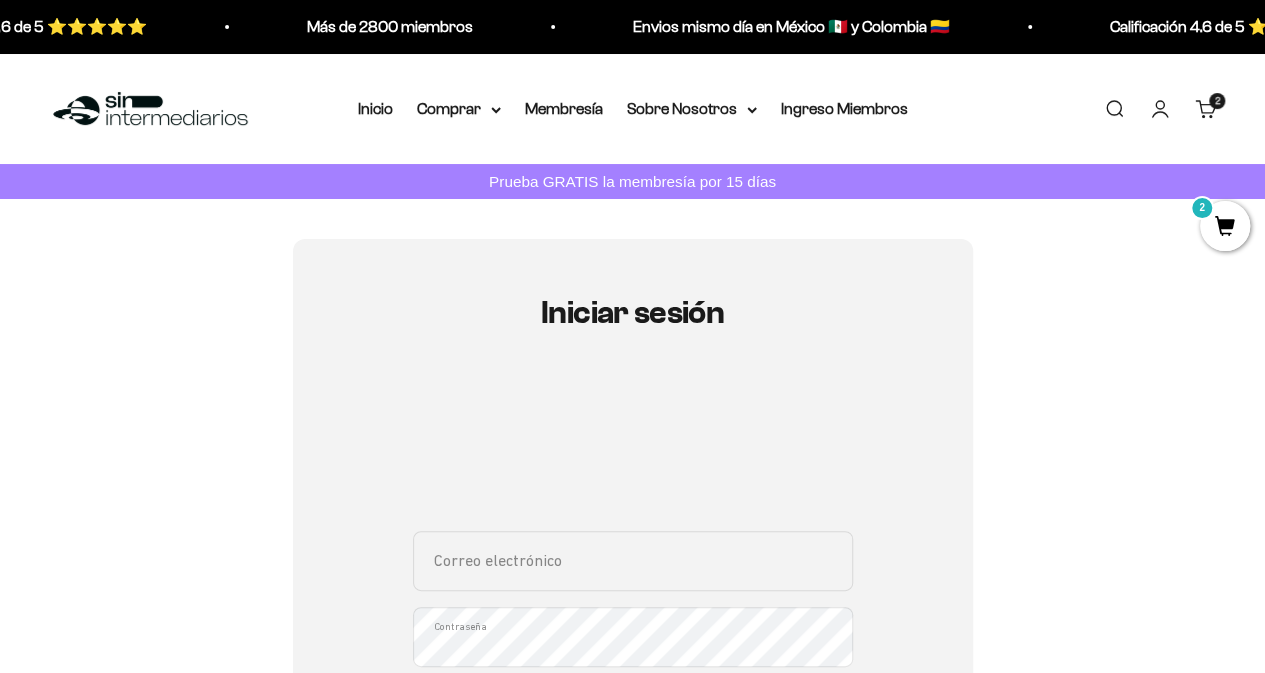 click on "2" at bounding box center (1225, 226) 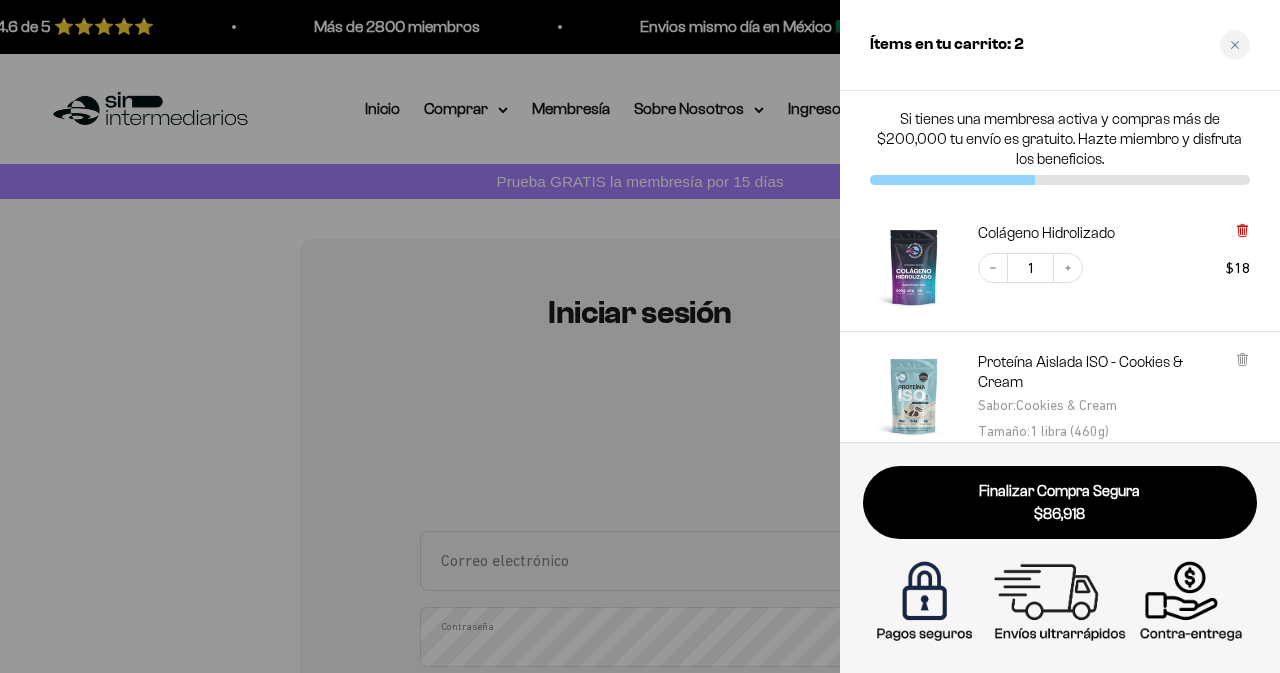 click 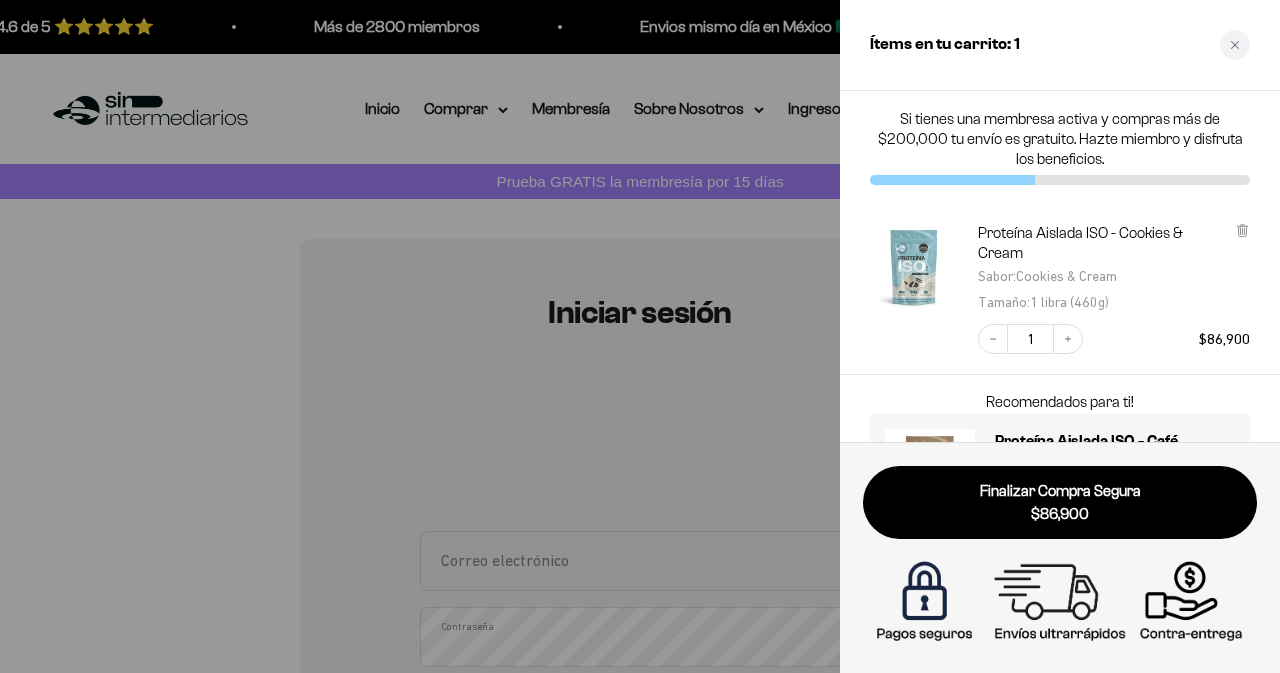 click at bounding box center (640, 336) 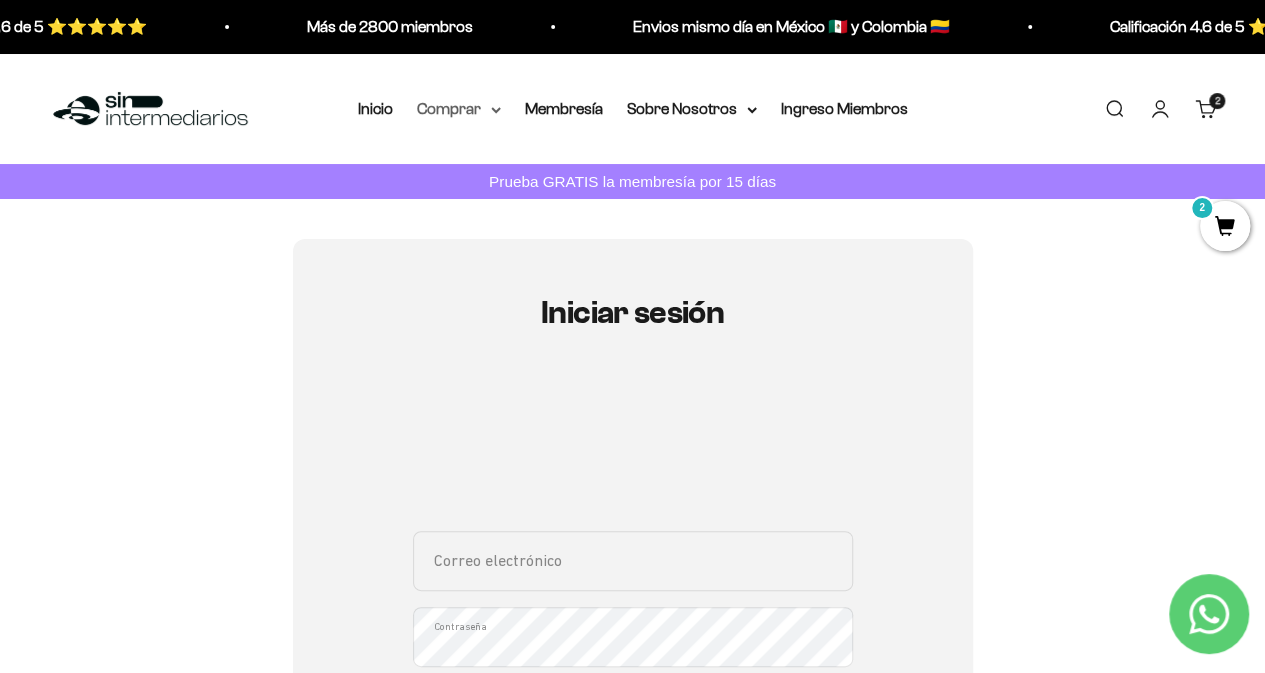click on "Comprar" at bounding box center [459, 109] 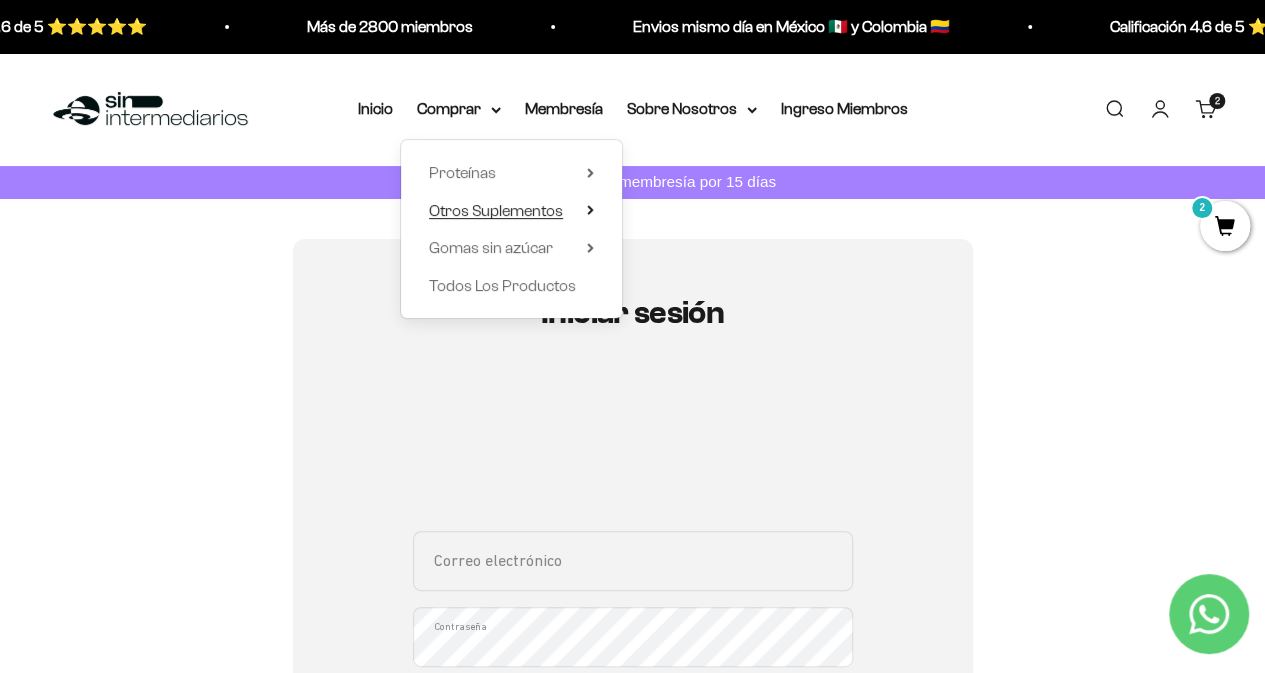 click on "Otros Suplementos" at bounding box center [496, 209] 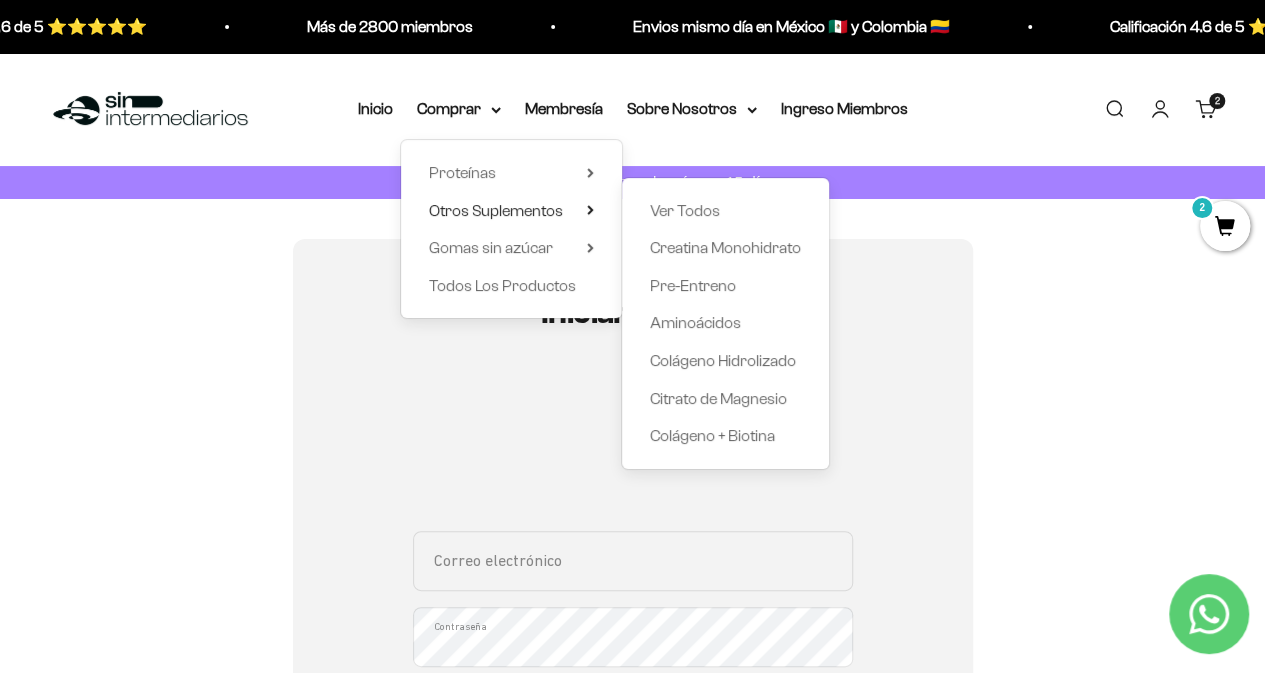 click on "Ver Todos
Creatina Monohidrato
Pre-Entreno
Aminoácidos
Colágeno Hidrolizado Citrato de Magnesio" at bounding box center [725, 322] 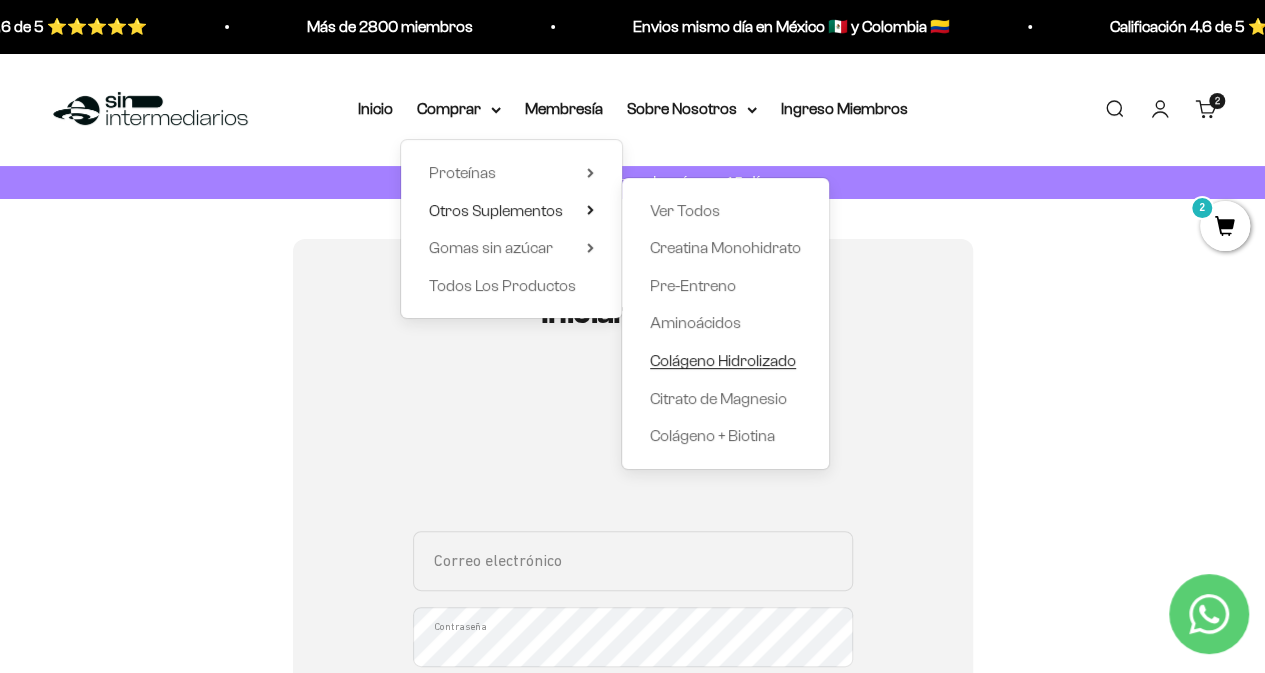 click on "Colágeno Hidrolizado" at bounding box center (723, 360) 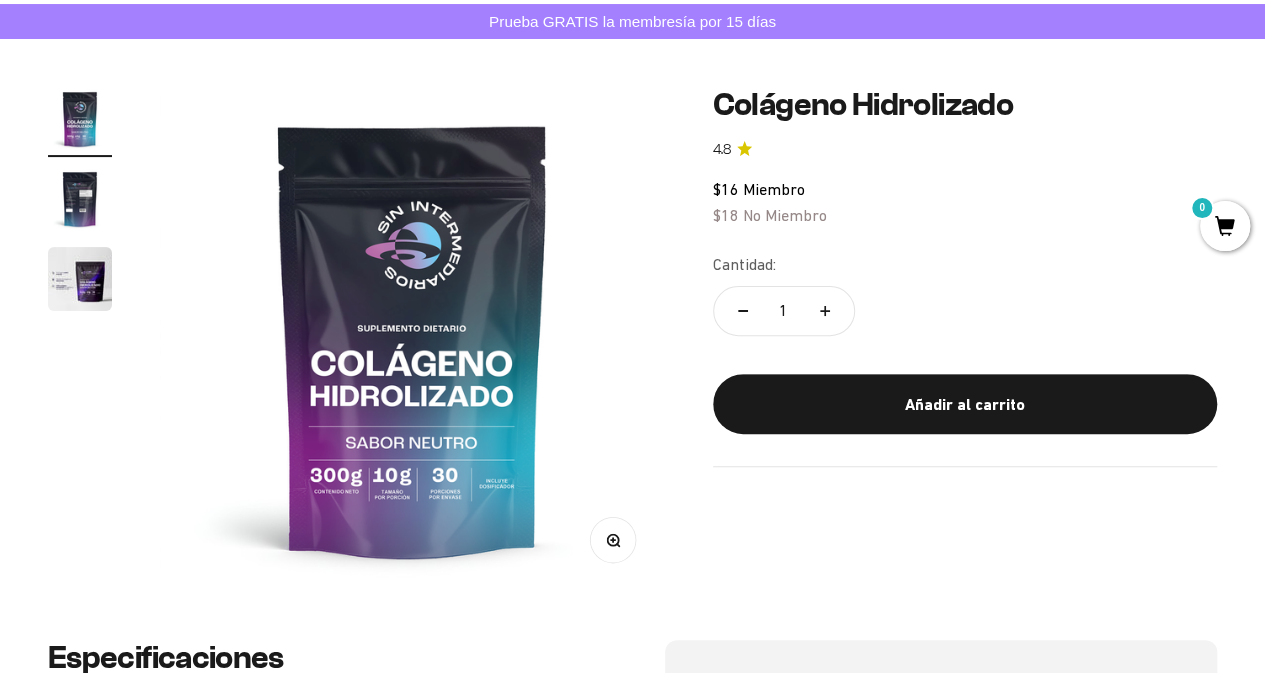 scroll, scrollTop: 160, scrollLeft: 0, axis: vertical 